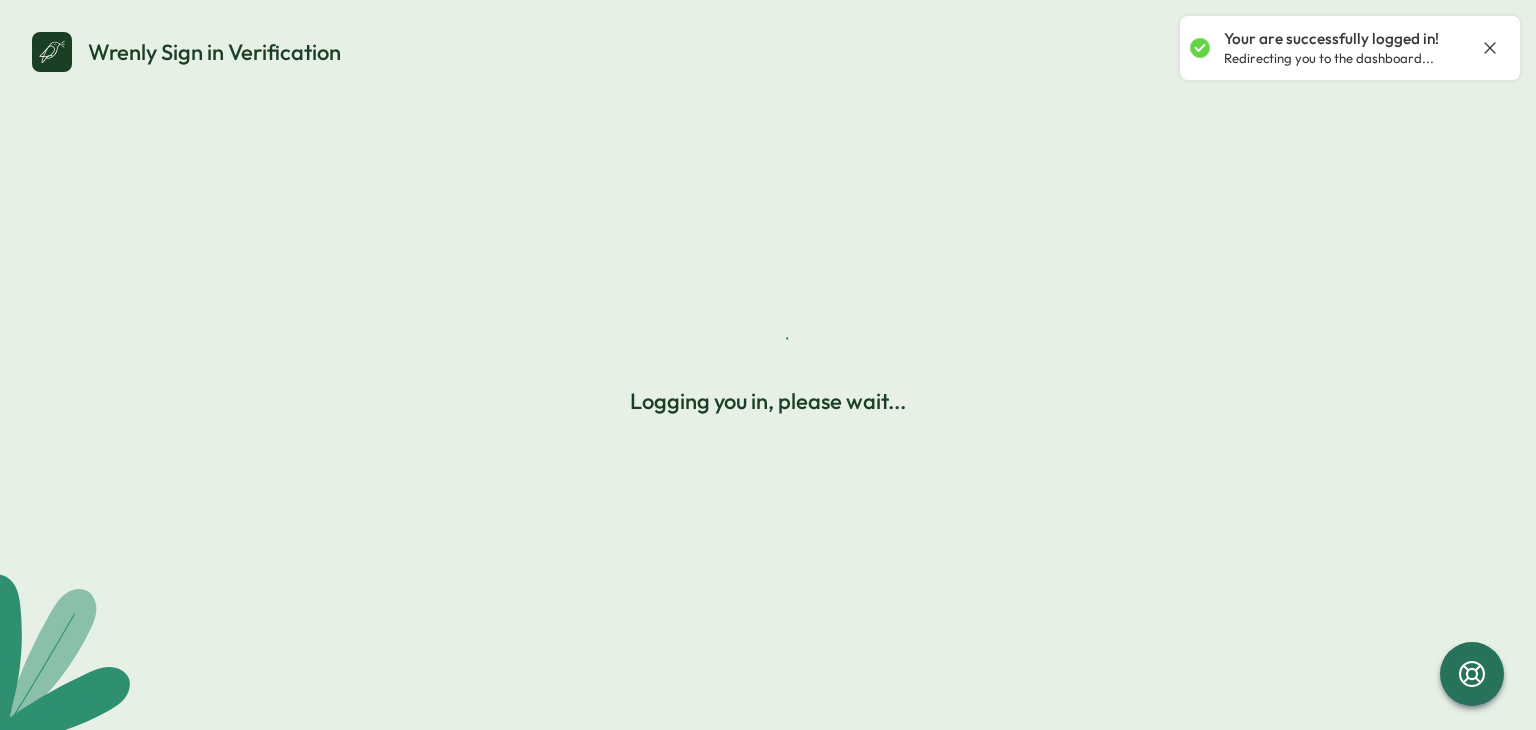 scroll, scrollTop: 0, scrollLeft: 0, axis: both 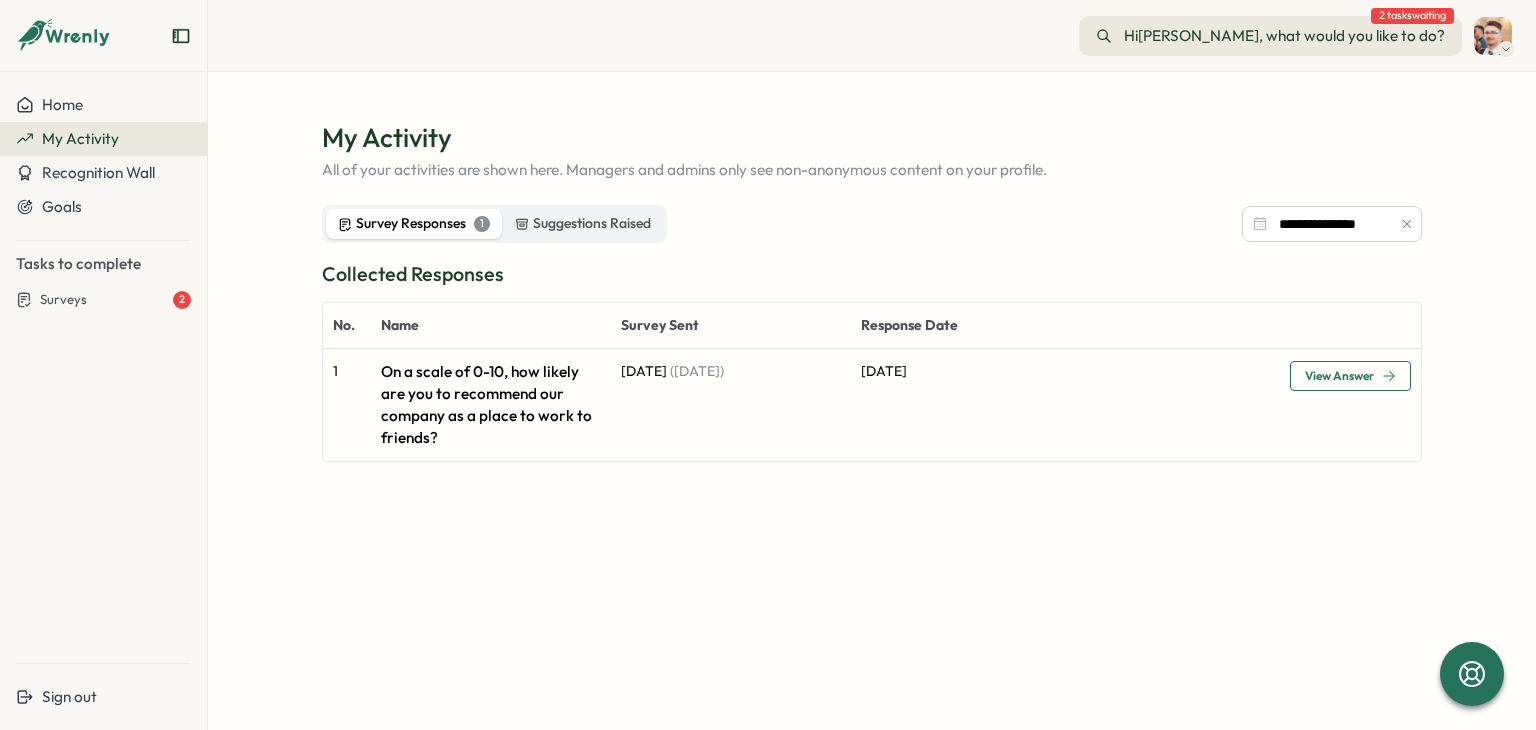 click on "My Activity" at bounding box center (80, 138) 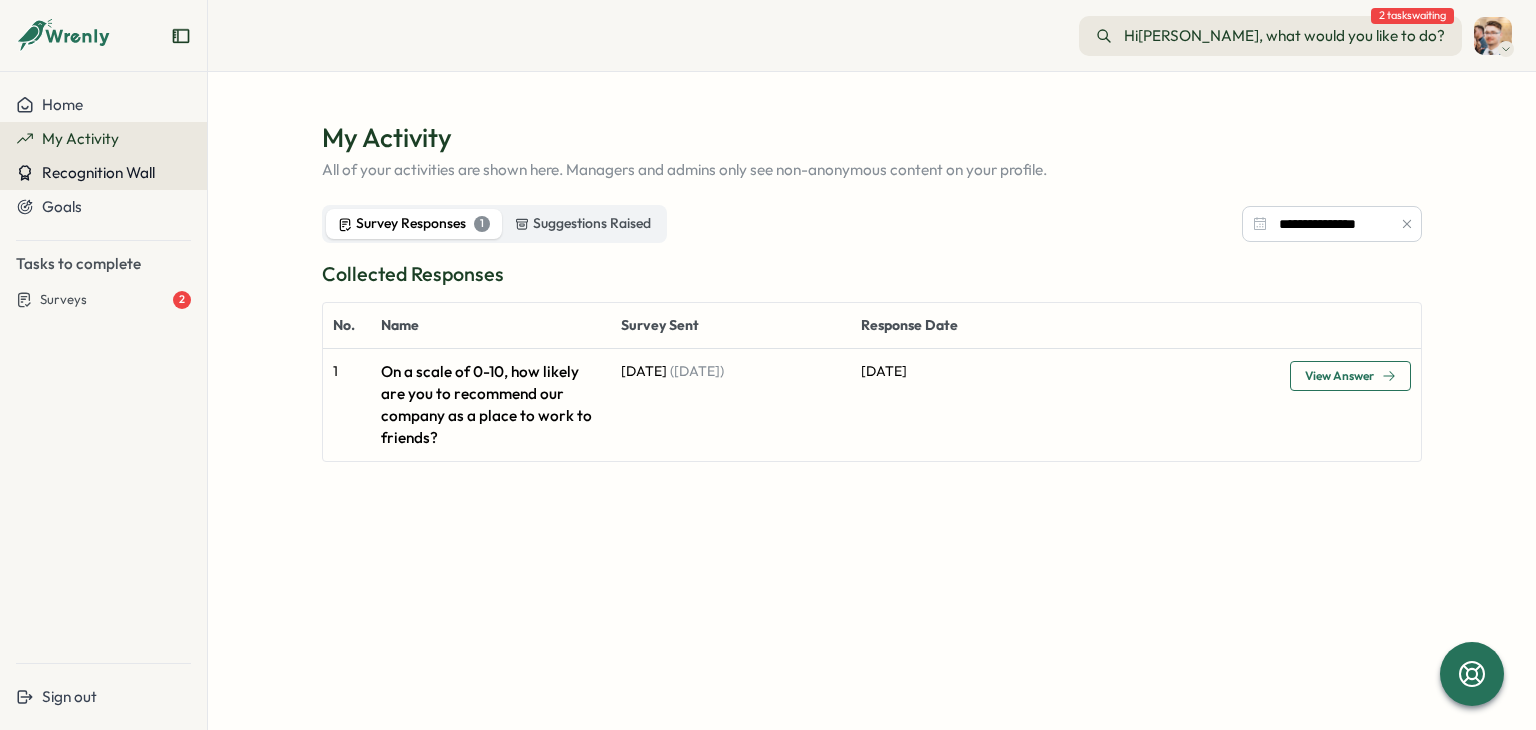 click on "Recognition Wall" at bounding box center [98, 172] 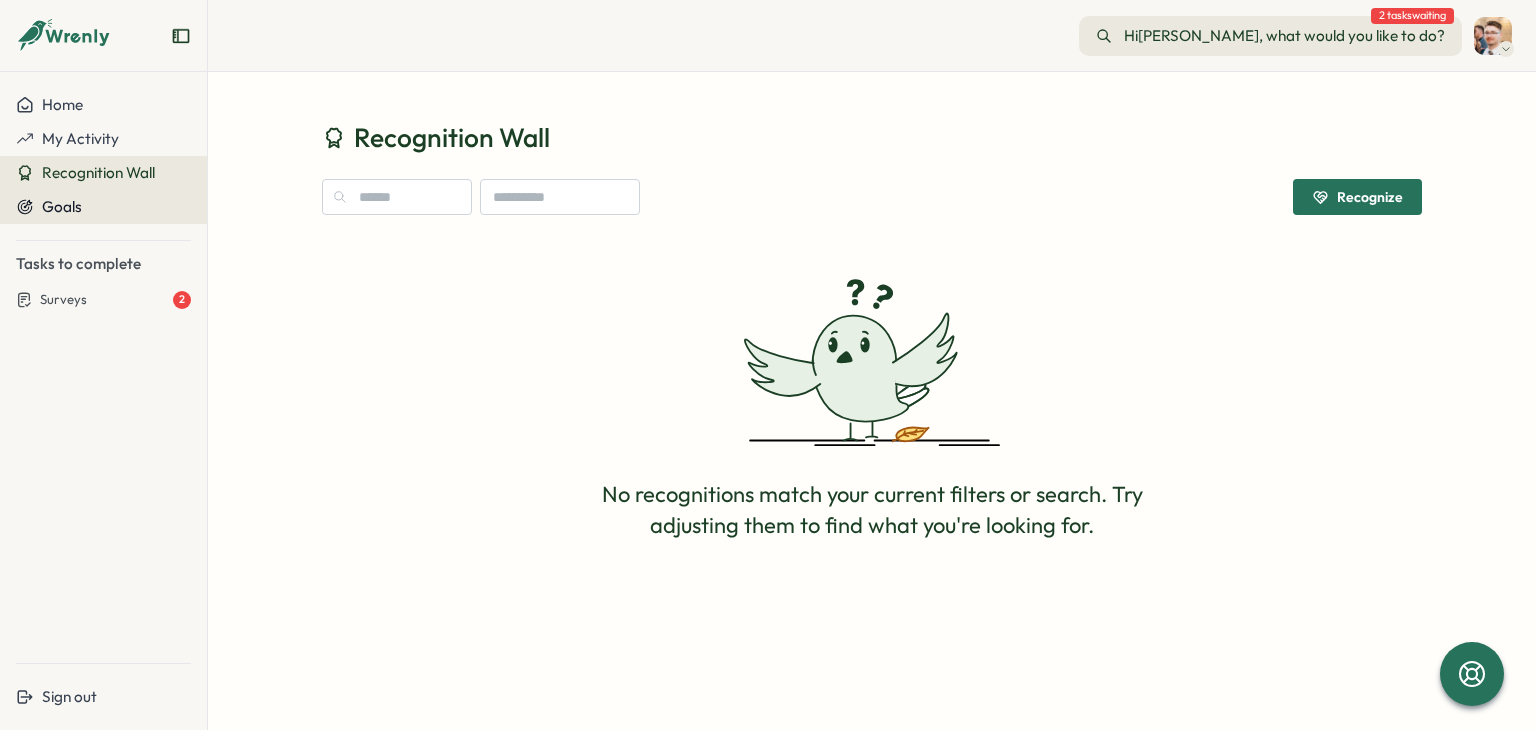 click on "Goals" at bounding box center (103, 207) 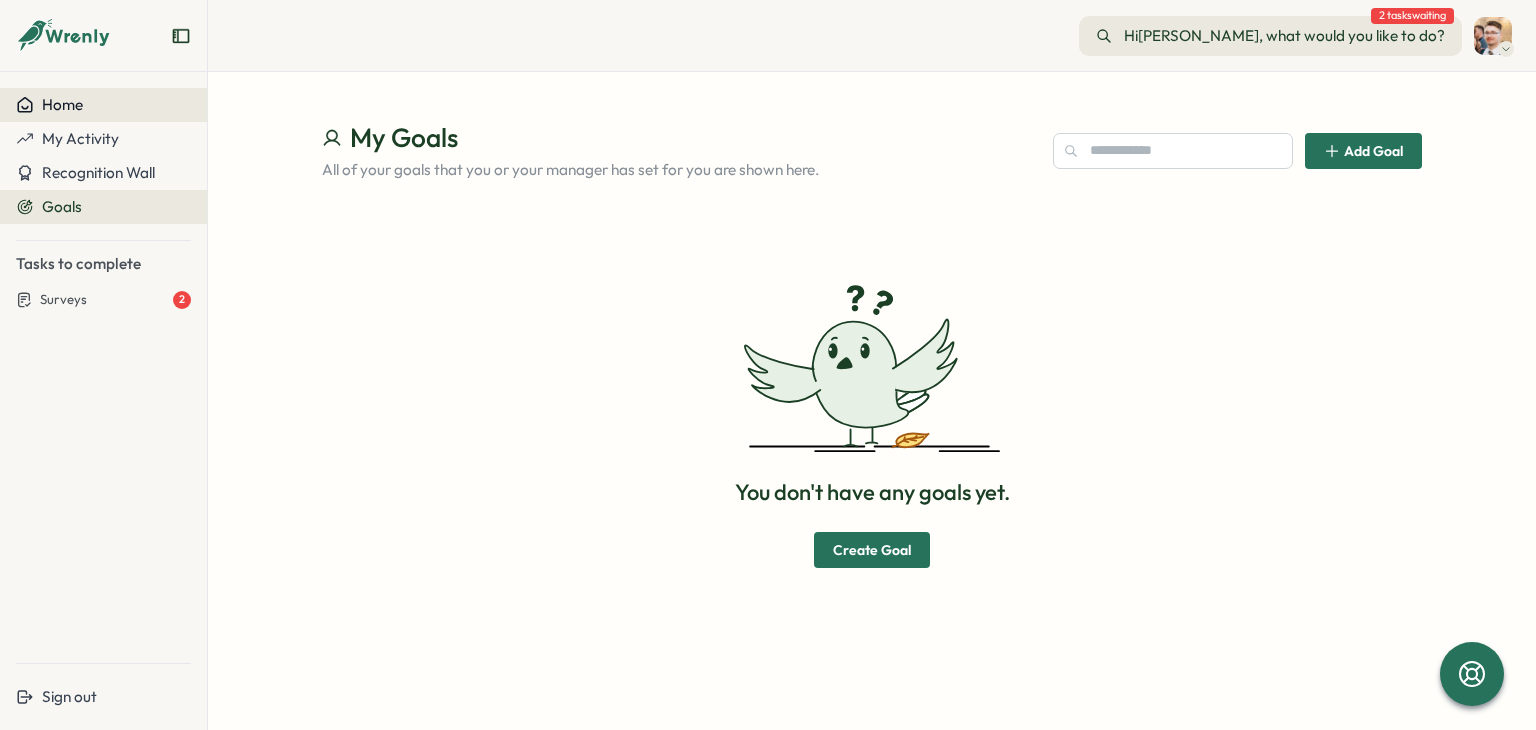click on "Home" at bounding box center (103, 105) 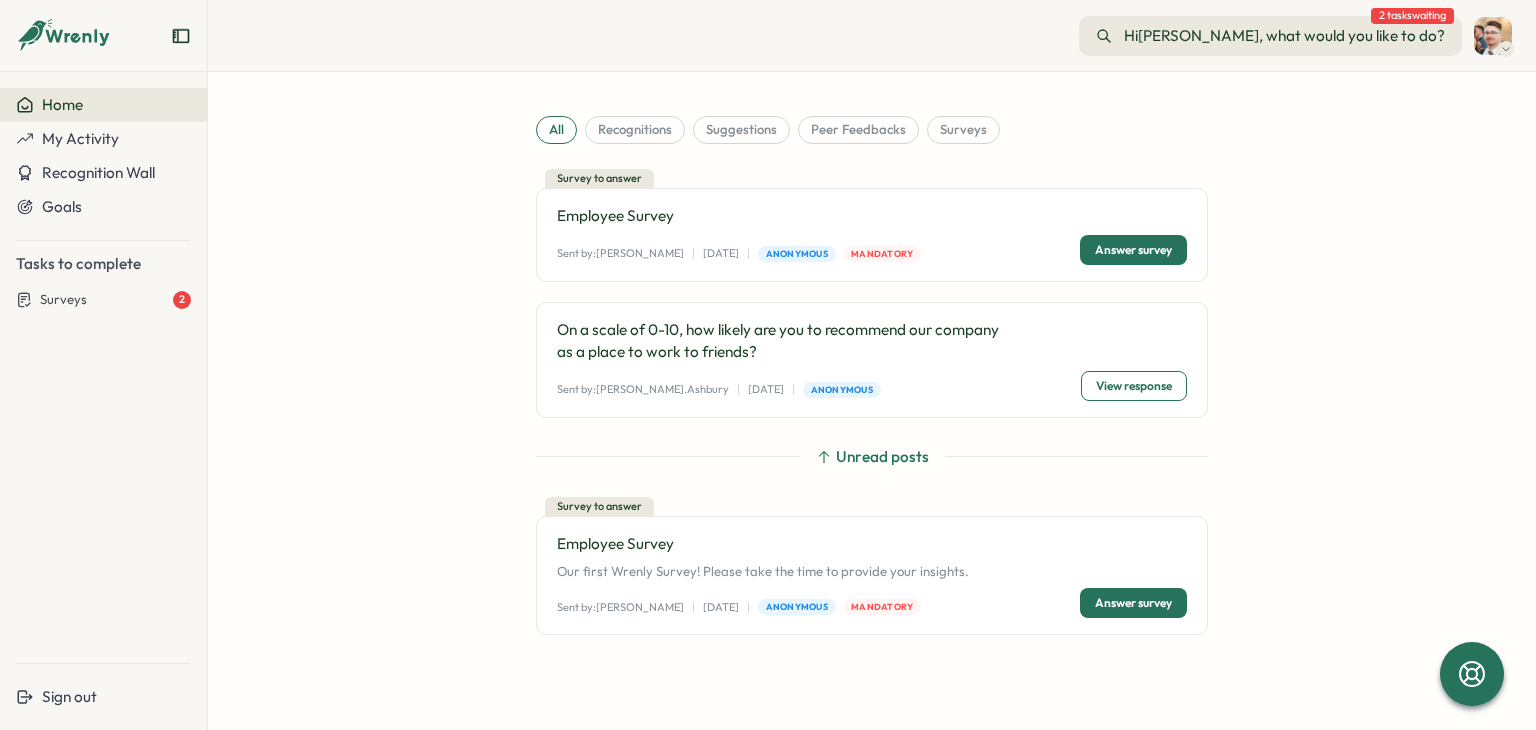 scroll, scrollTop: 0, scrollLeft: 0, axis: both 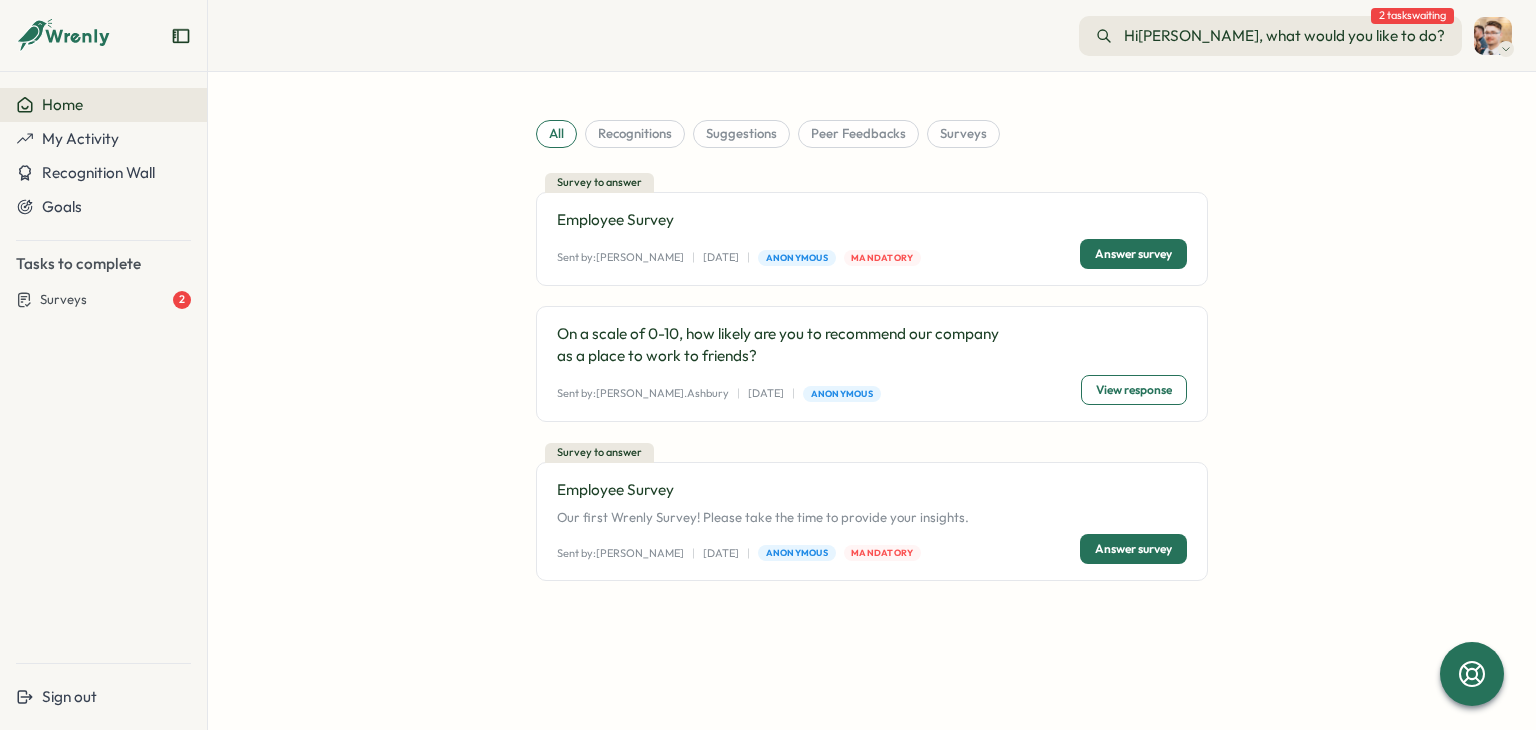click on "Answer survey" at bounding box center (1133, 254) 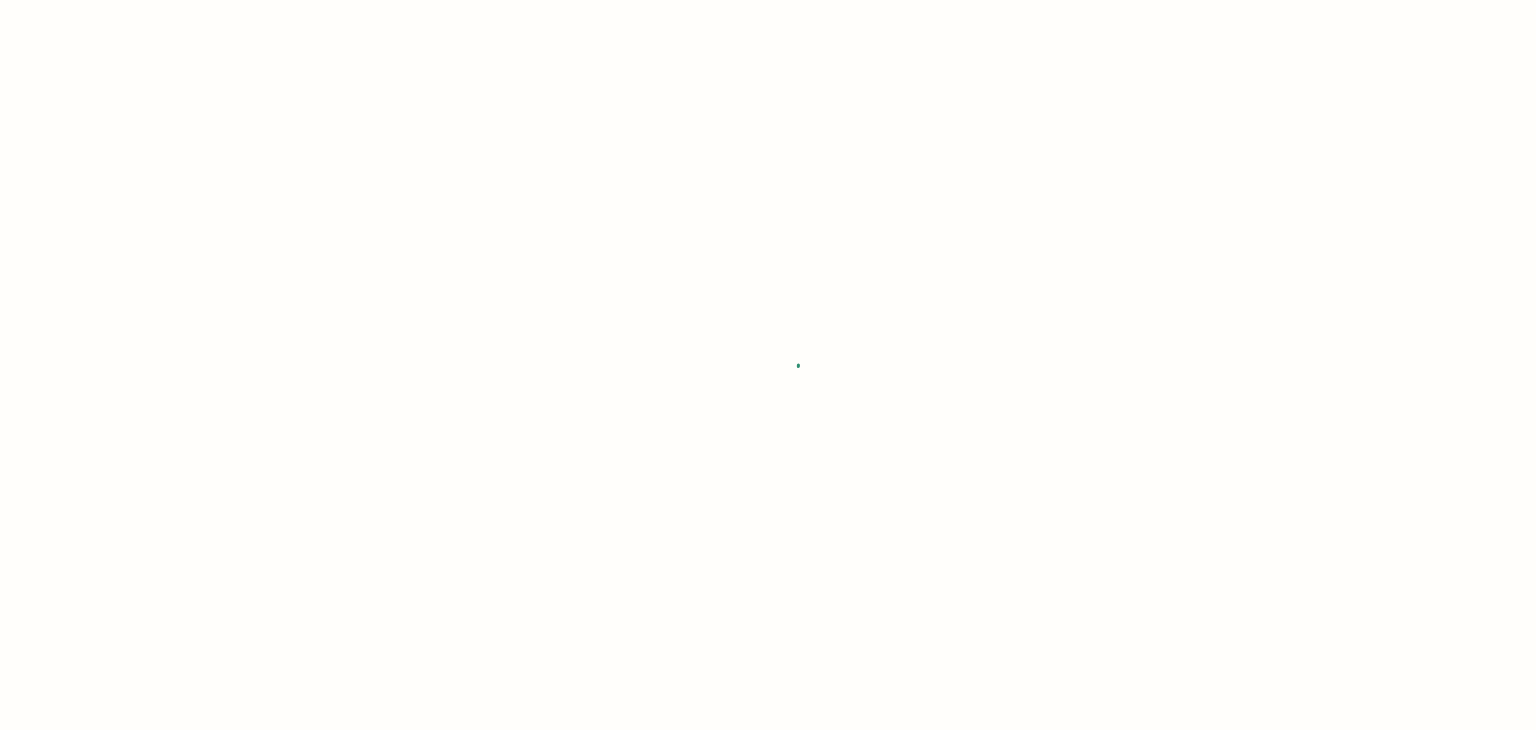 scroll, scrollTop: 0, scrollLeft: 0, axis: both 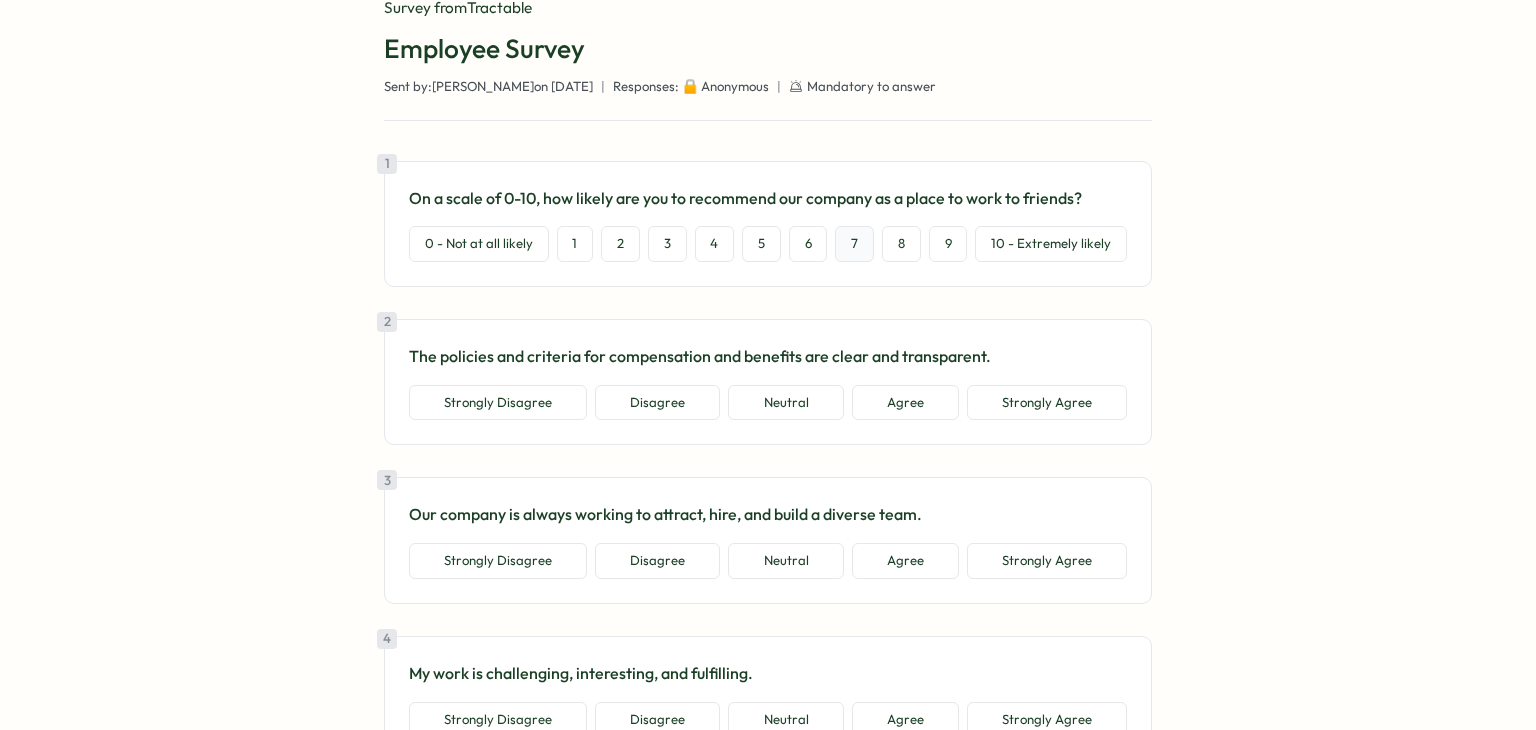 click on "7" at bounding box center [854, 244] 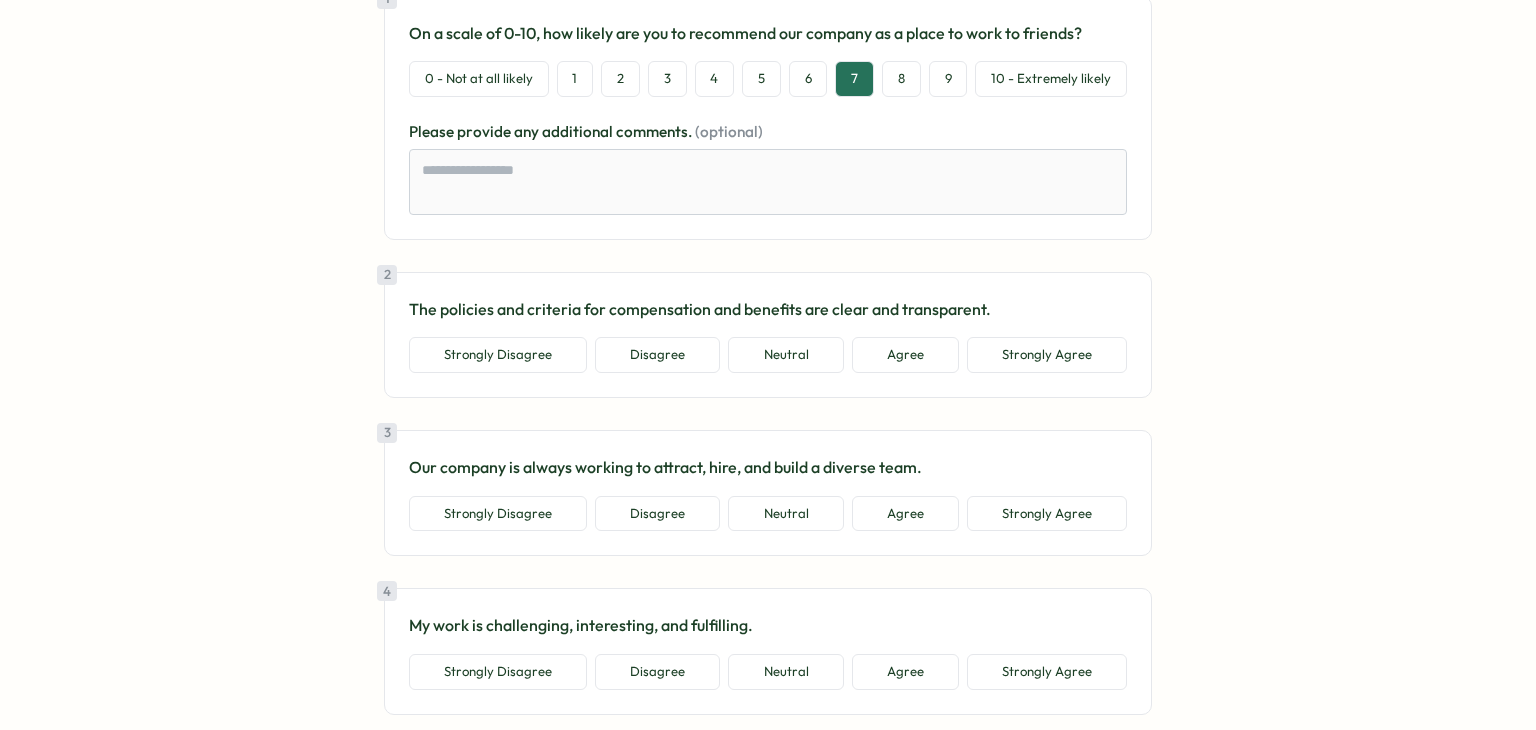 scroll, scrollTop: 300, scrollLeft: 0, axis: vertical 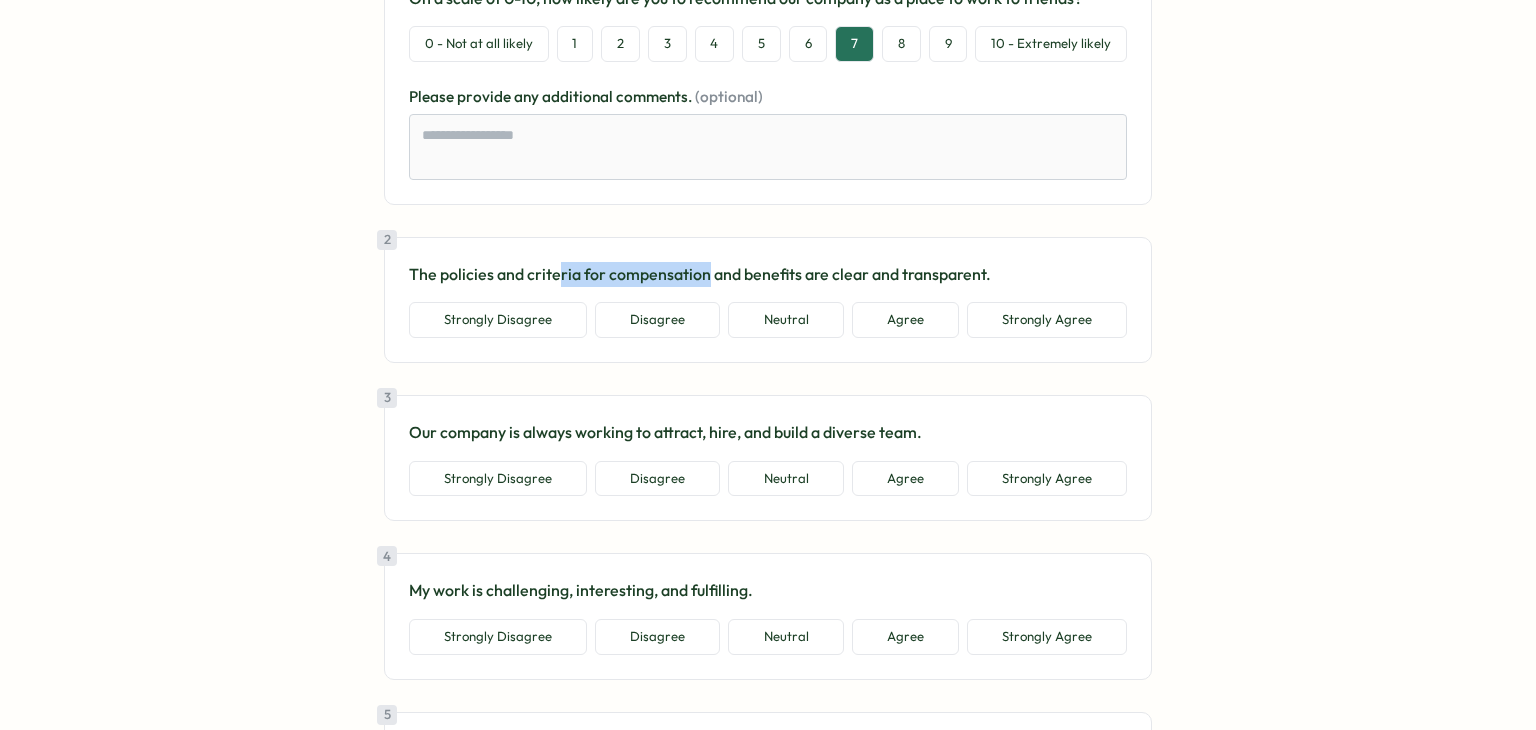 drag, startPoint x: 553, startPoint y: 276, endPoint x: 700, endPoint y: 277, distance: 147.0034 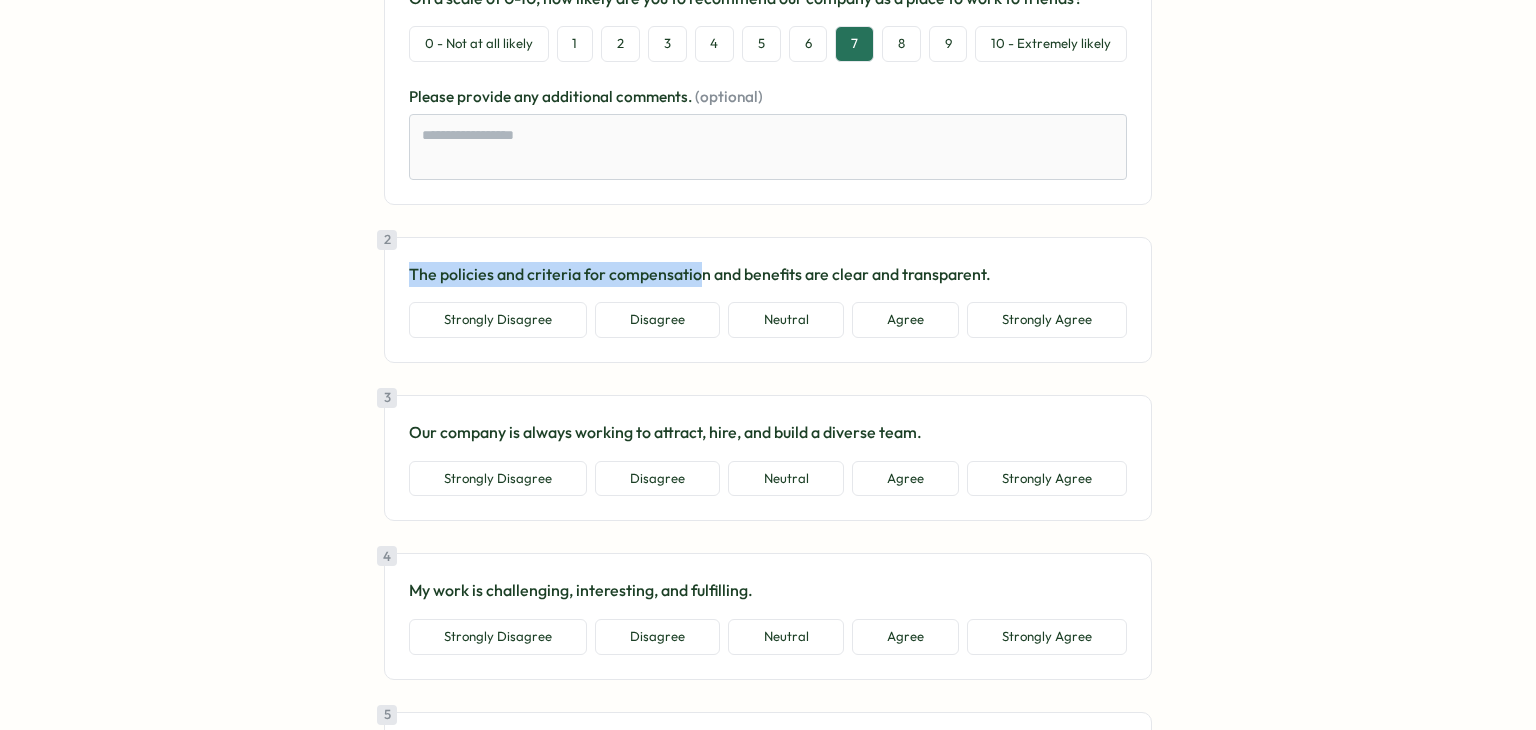 drag, startPoint x: 407, startPoint y: 275, endPoint x: 688, endPoint y: 277, distance: 281.0071 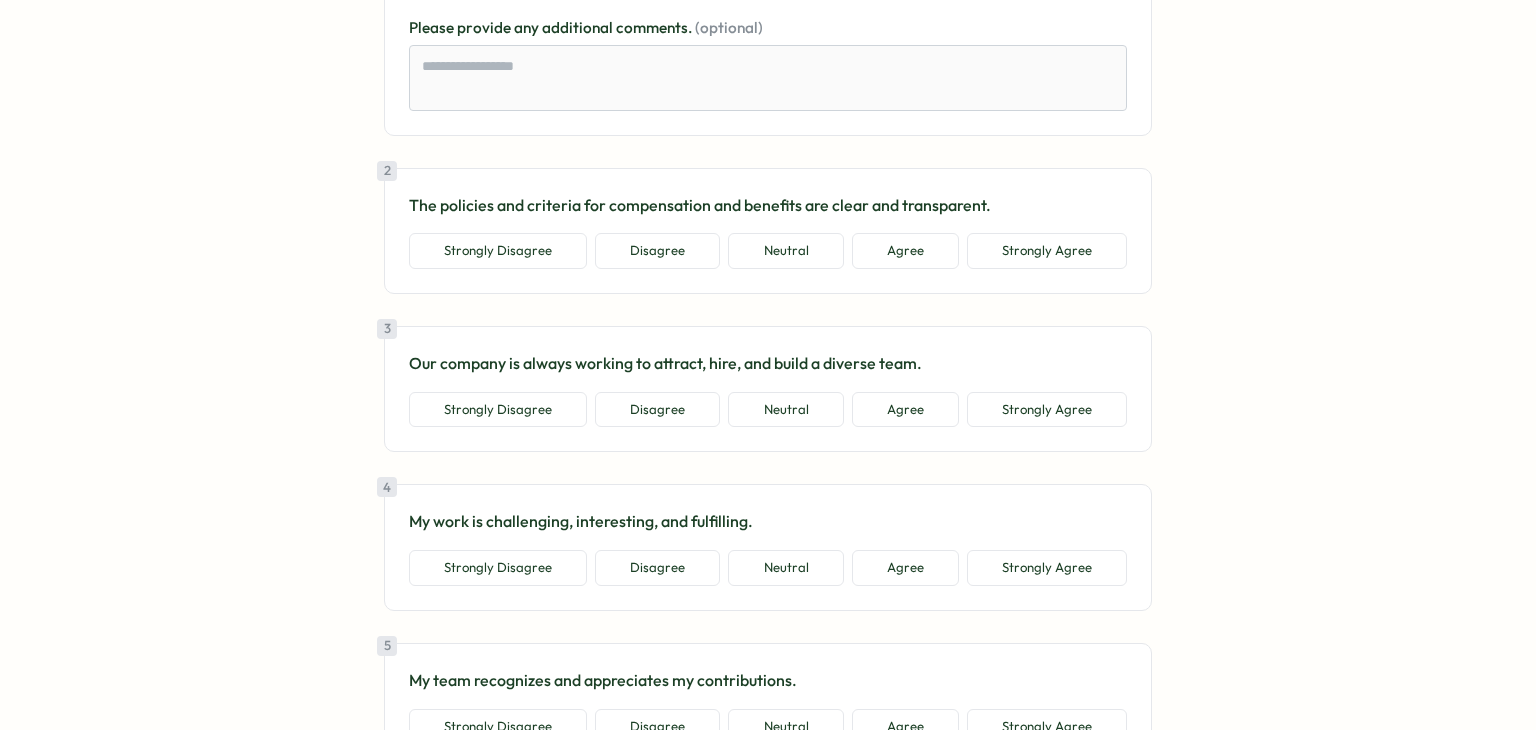 scroll, scrollTop: 400, scrollLeft: 0, axis: vertical 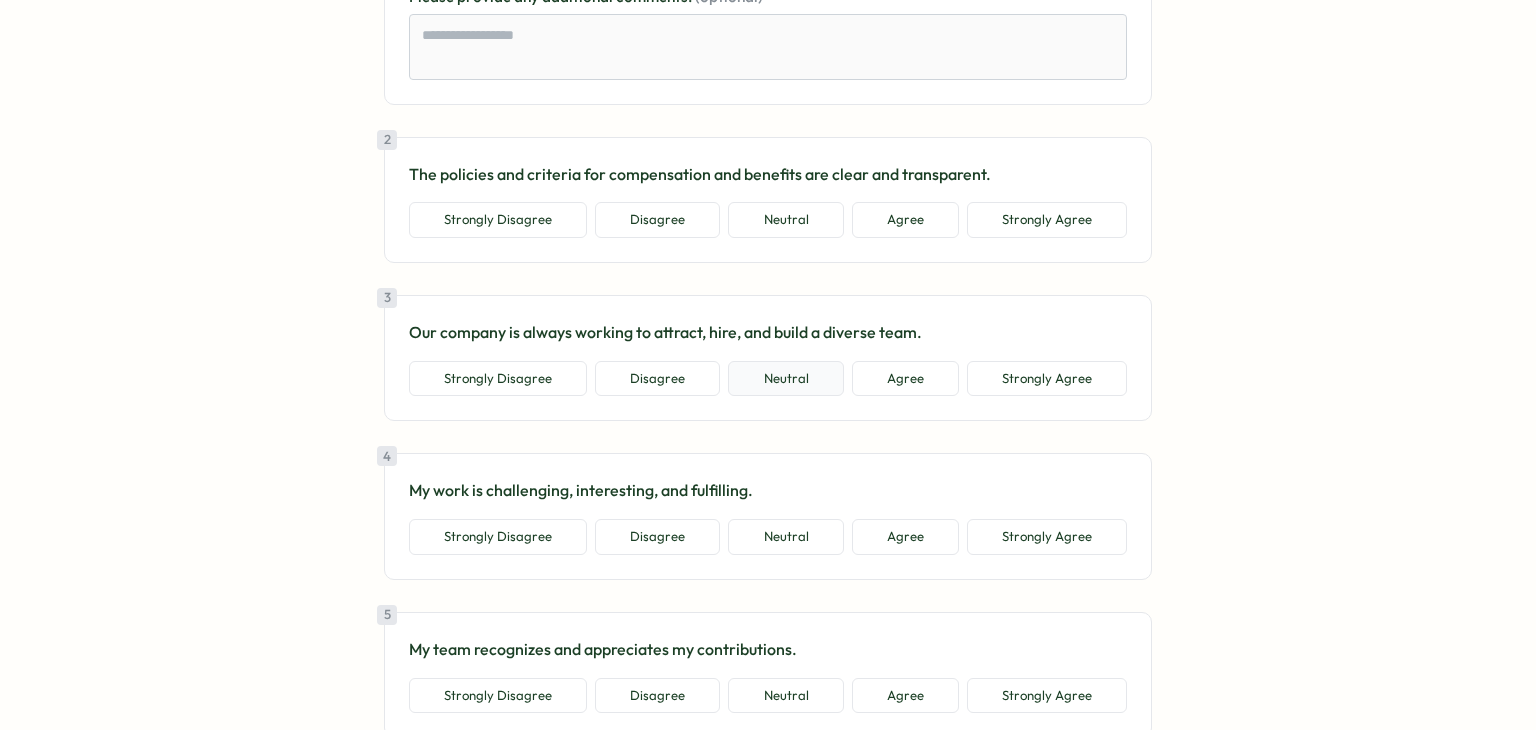 click on "Neutral" at bounding box center (785, 379) 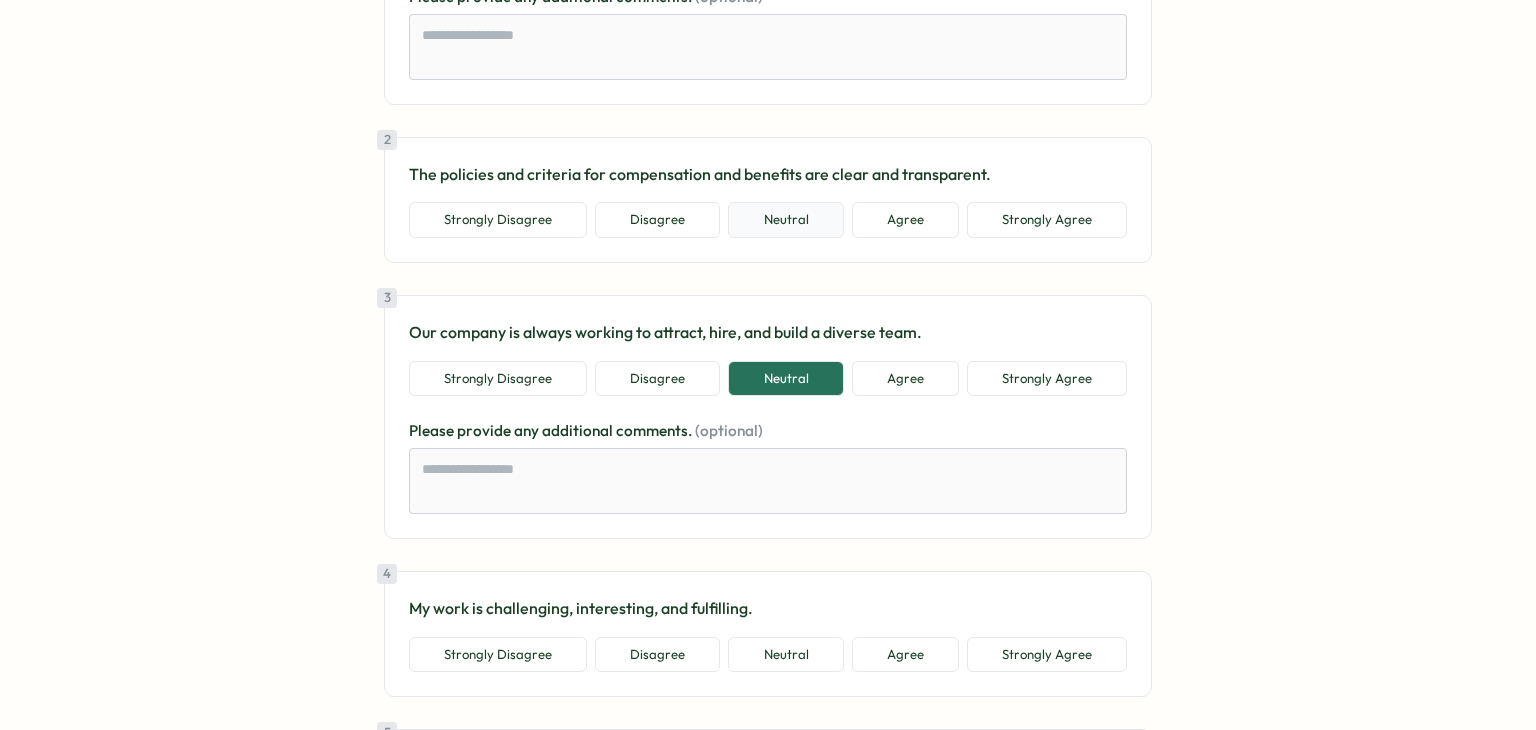 click on "Neutral" at bounding box center (785, 220) 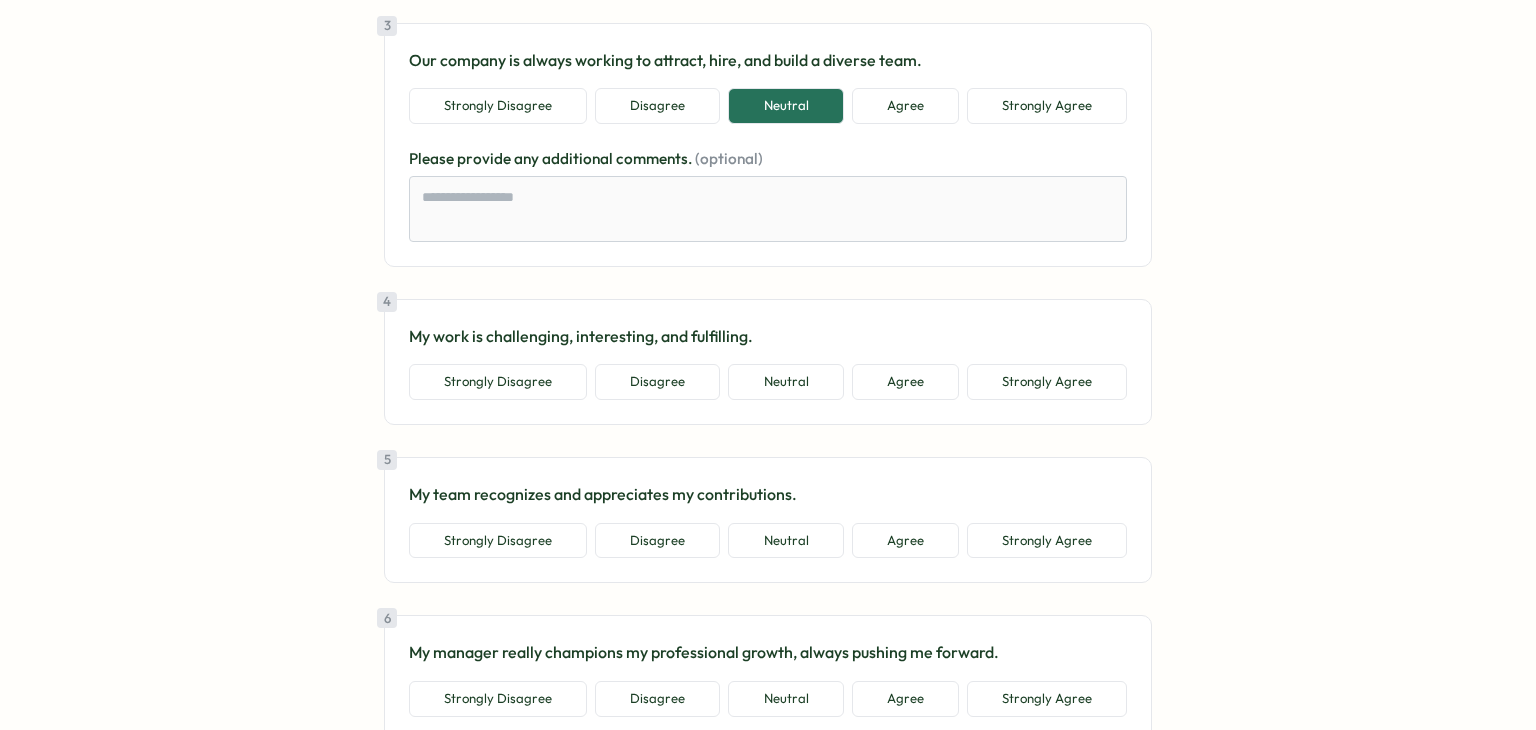 scroll, scrollTop: 800, scrollLeft: 0, axis: vertical 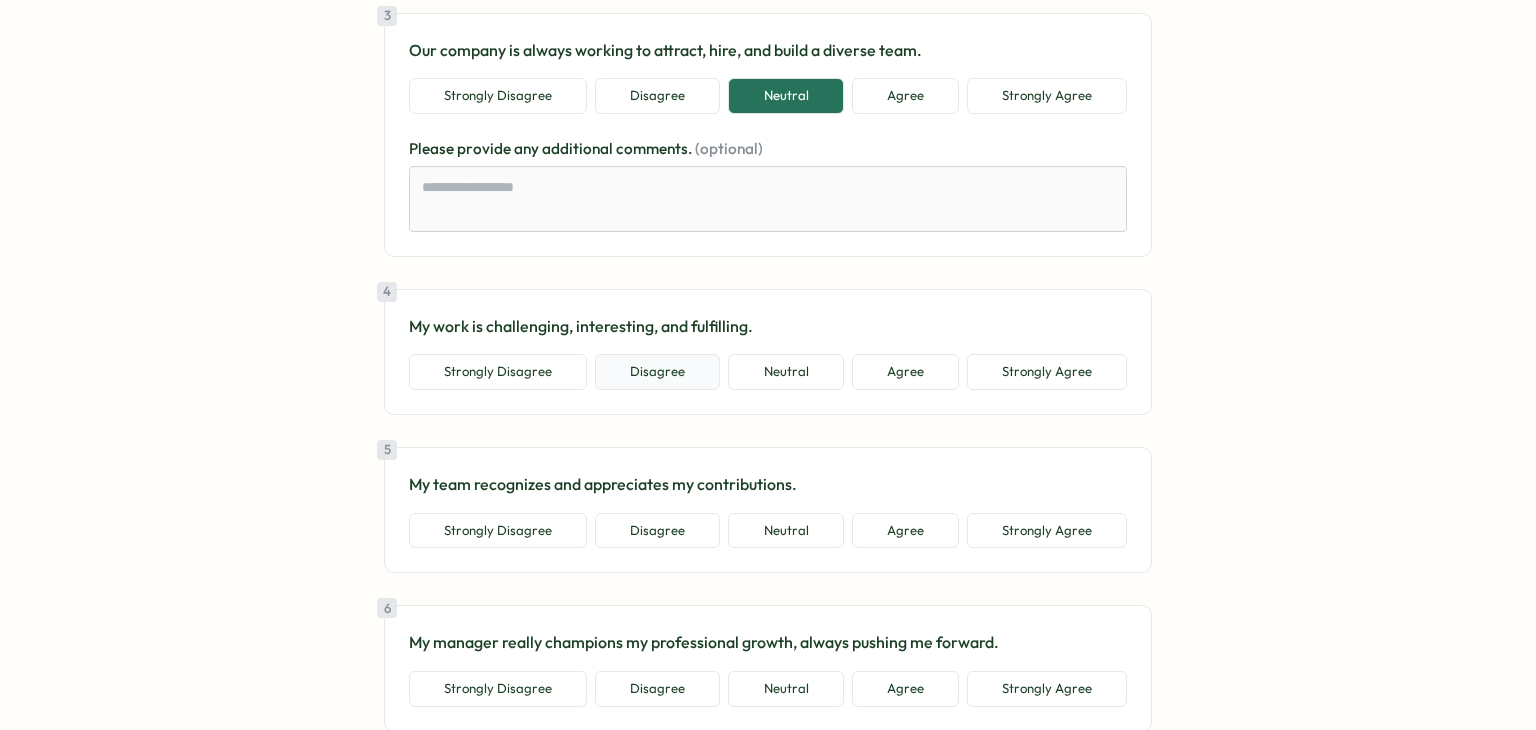 click on "Disagree" at bounding box center [657, 372] 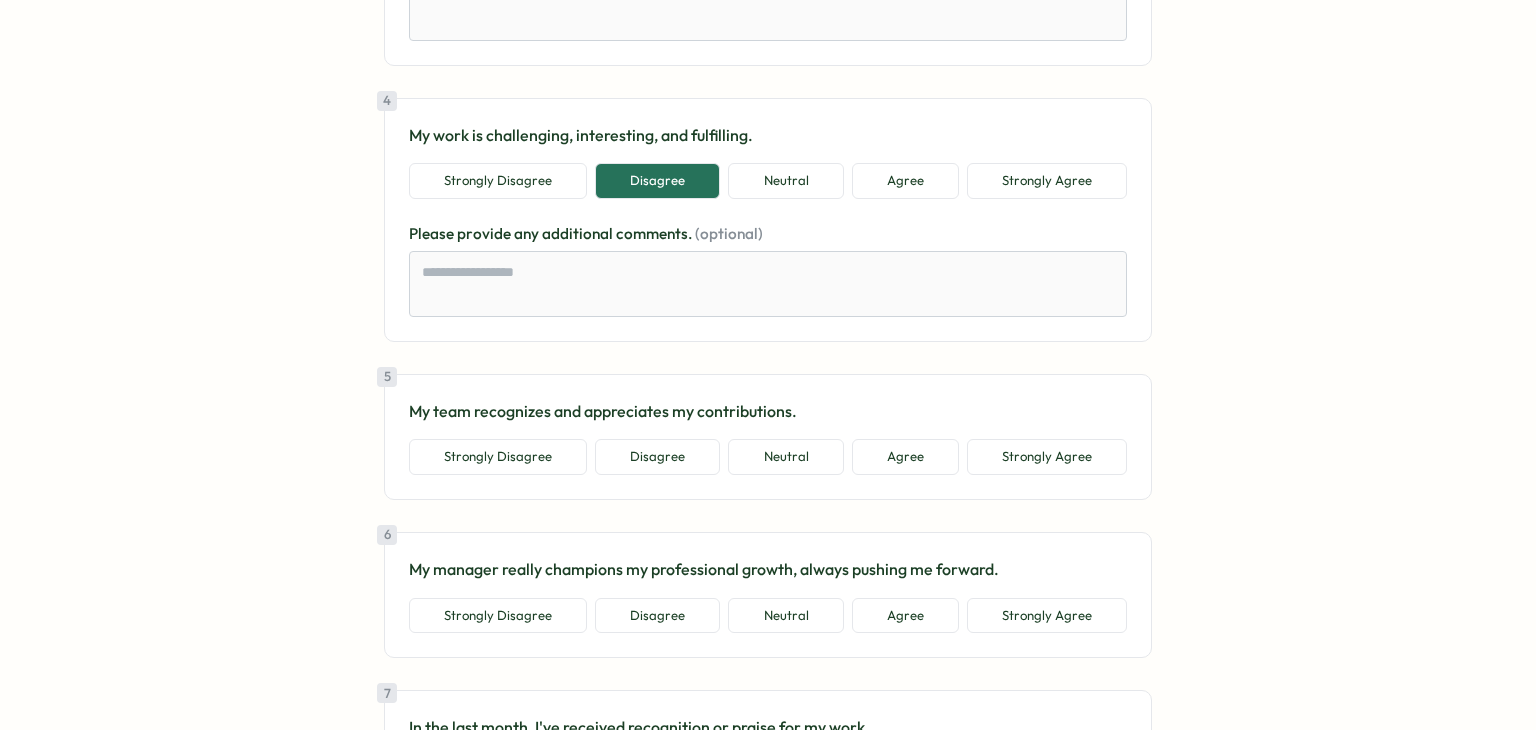 scroll, scrollTop: 1000, scrollLeft: 0, axis: vertical 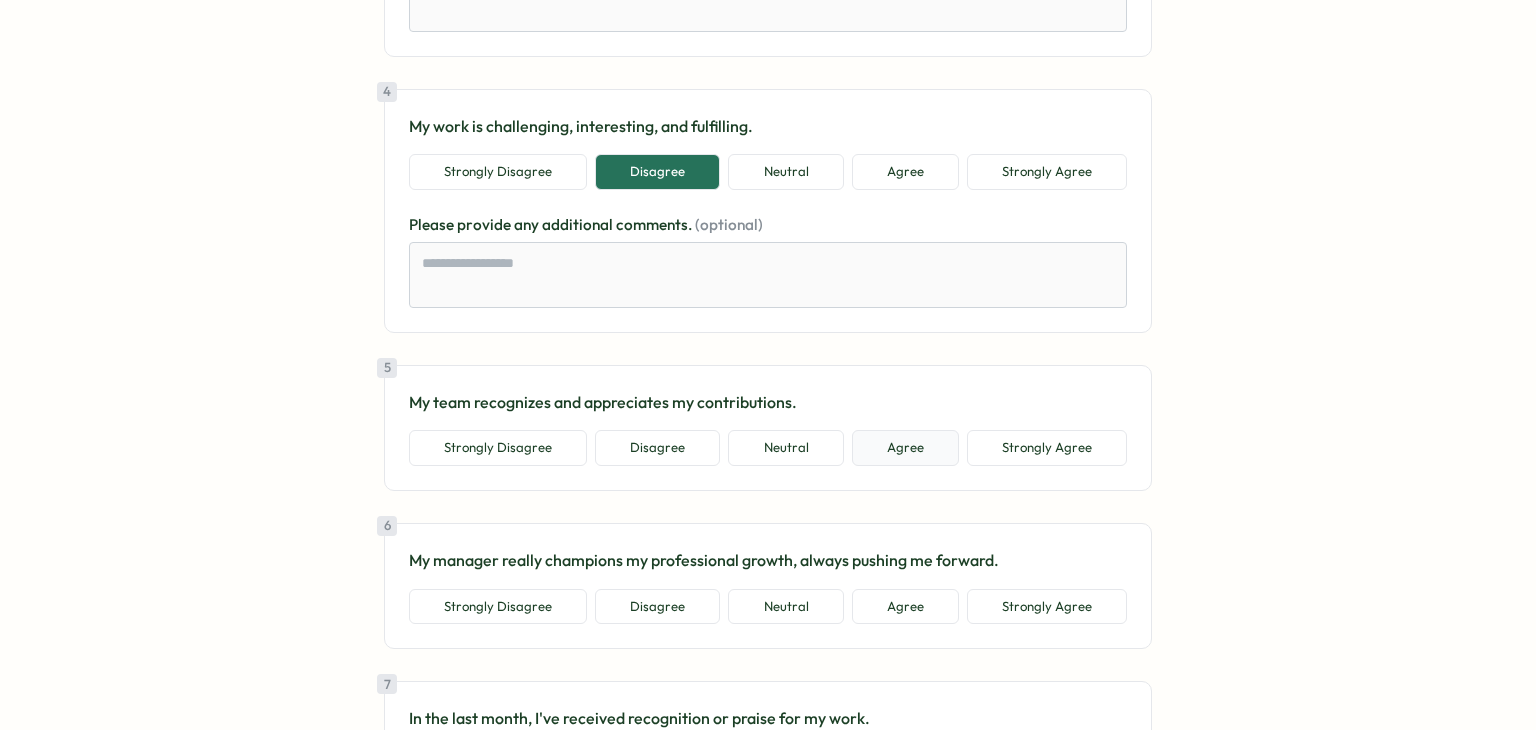 click on "Agree" at bounding box center [905, 448] 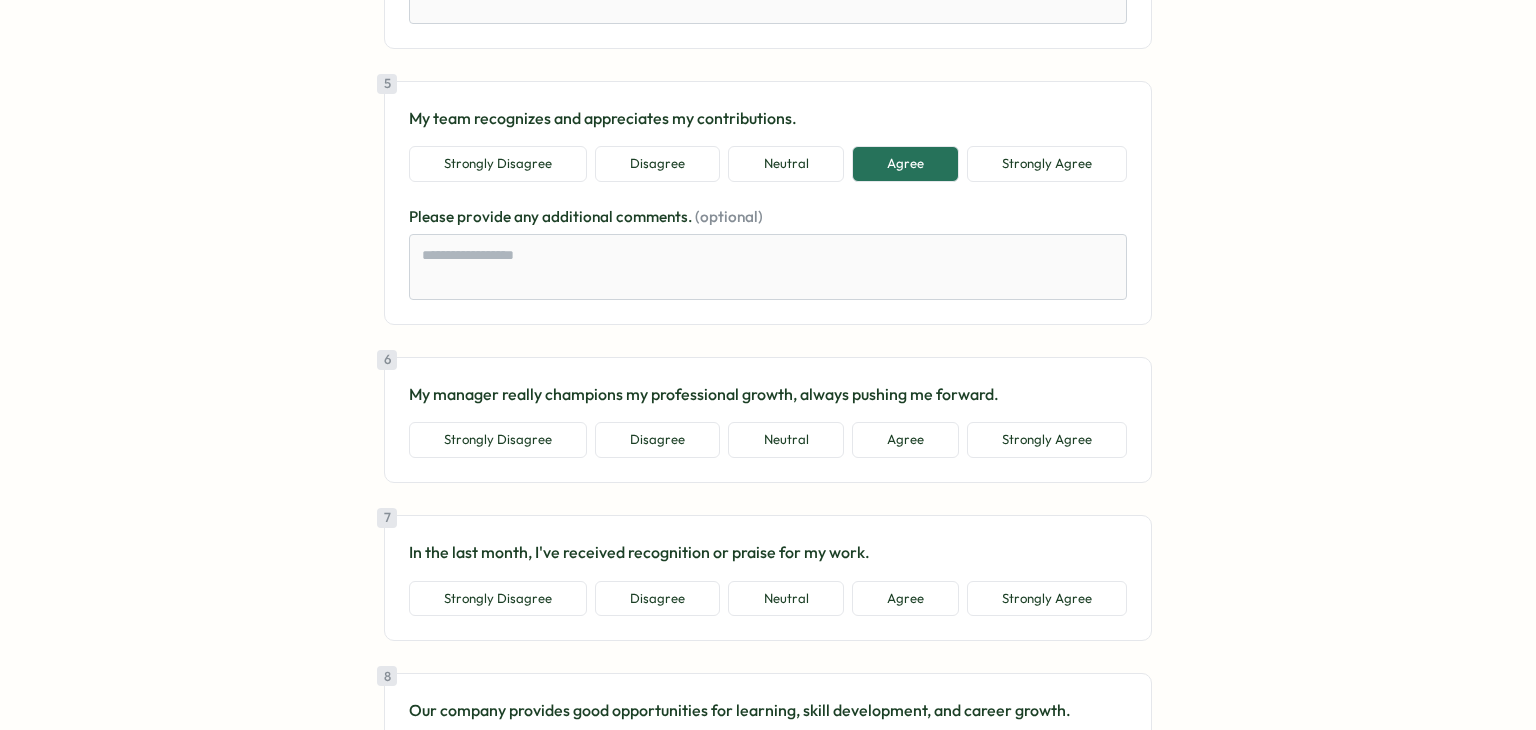 scroll, scrollTop: 1300, scrollLeft: 0, axis: vertical 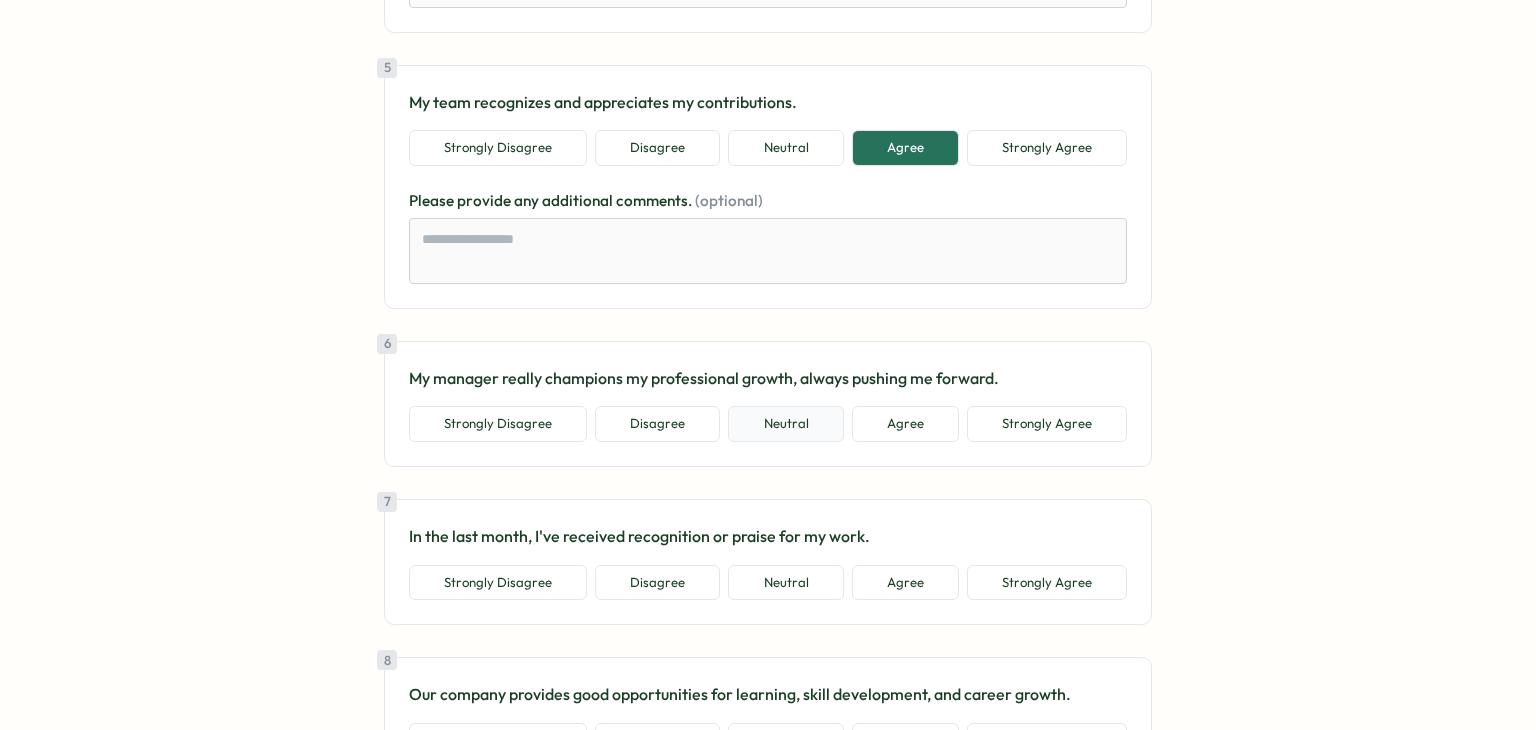 click on "Neutral" at bounding box center [785, 424] 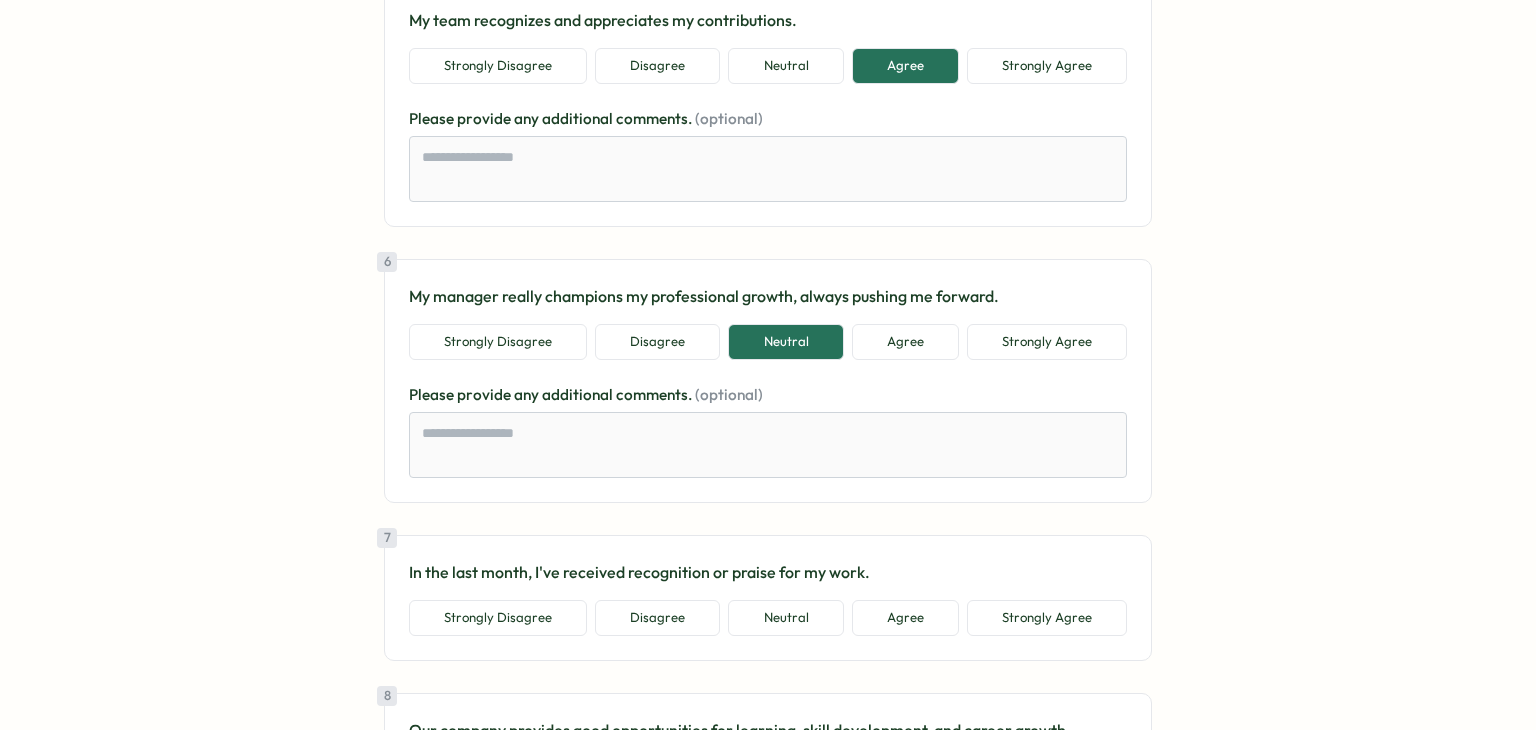 scroll, scrollTop: 1500, scrollLeft: 0, axis: vertical 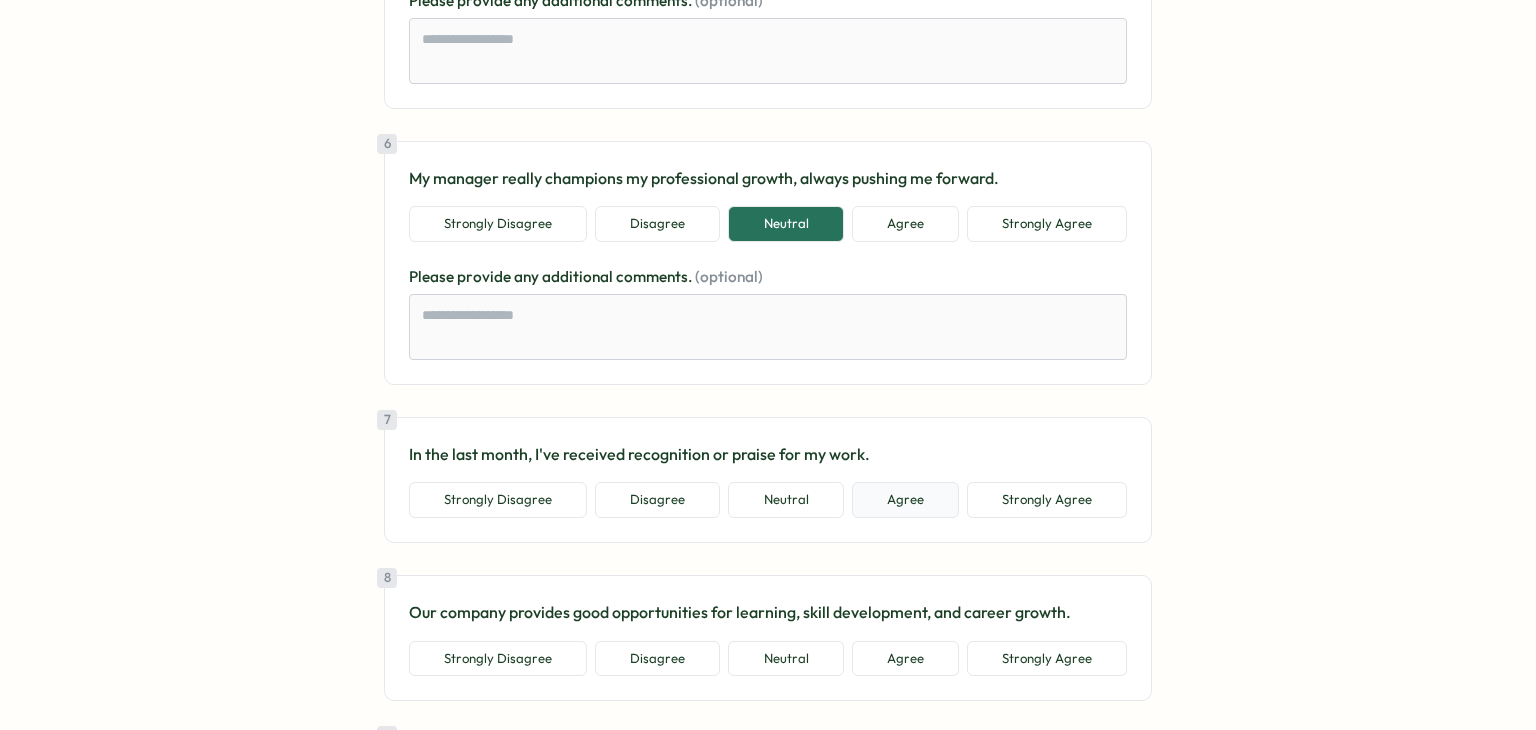click on "Agree" at bounding box center [905, 500] 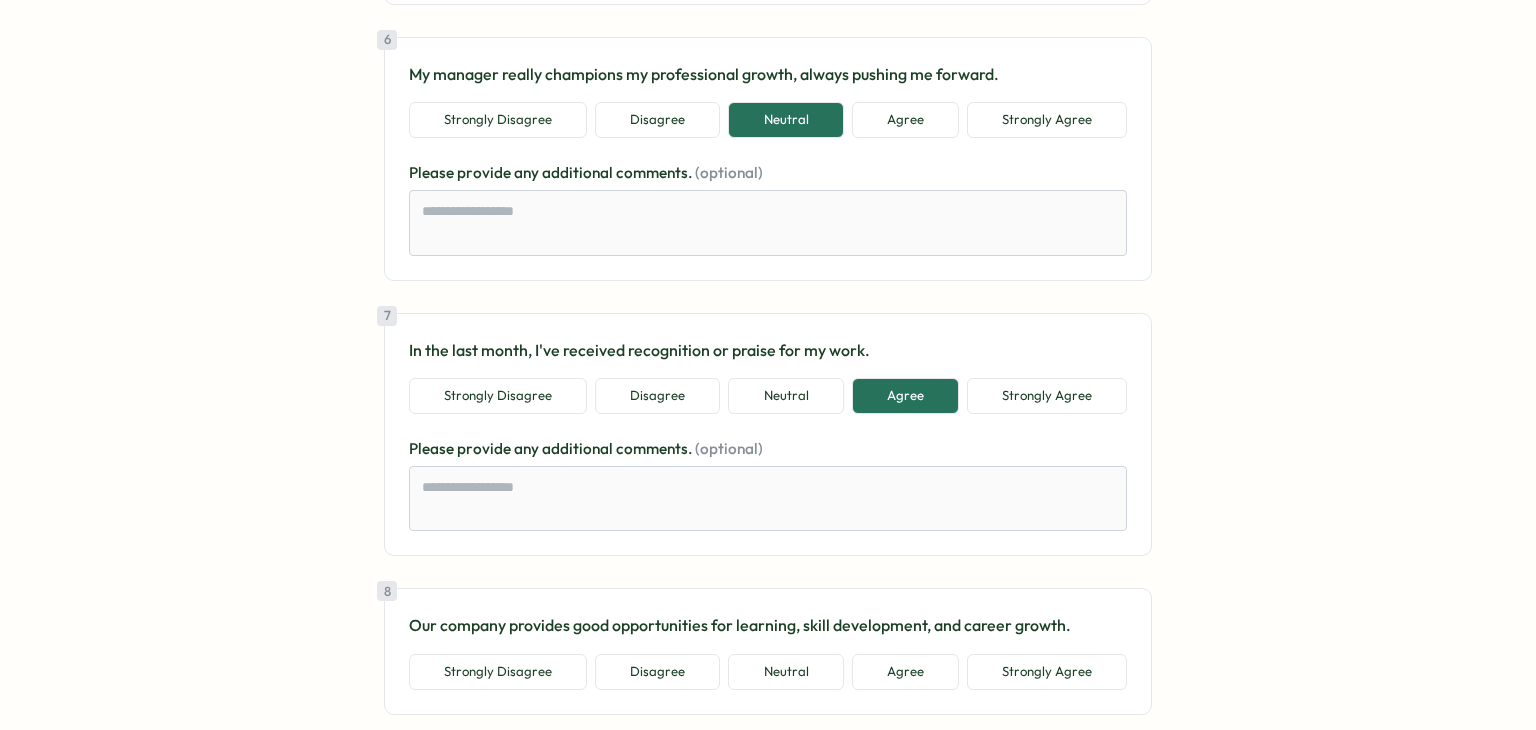 scroll, scrollTop: 1900, scrollLeft: 0, axis: vertical 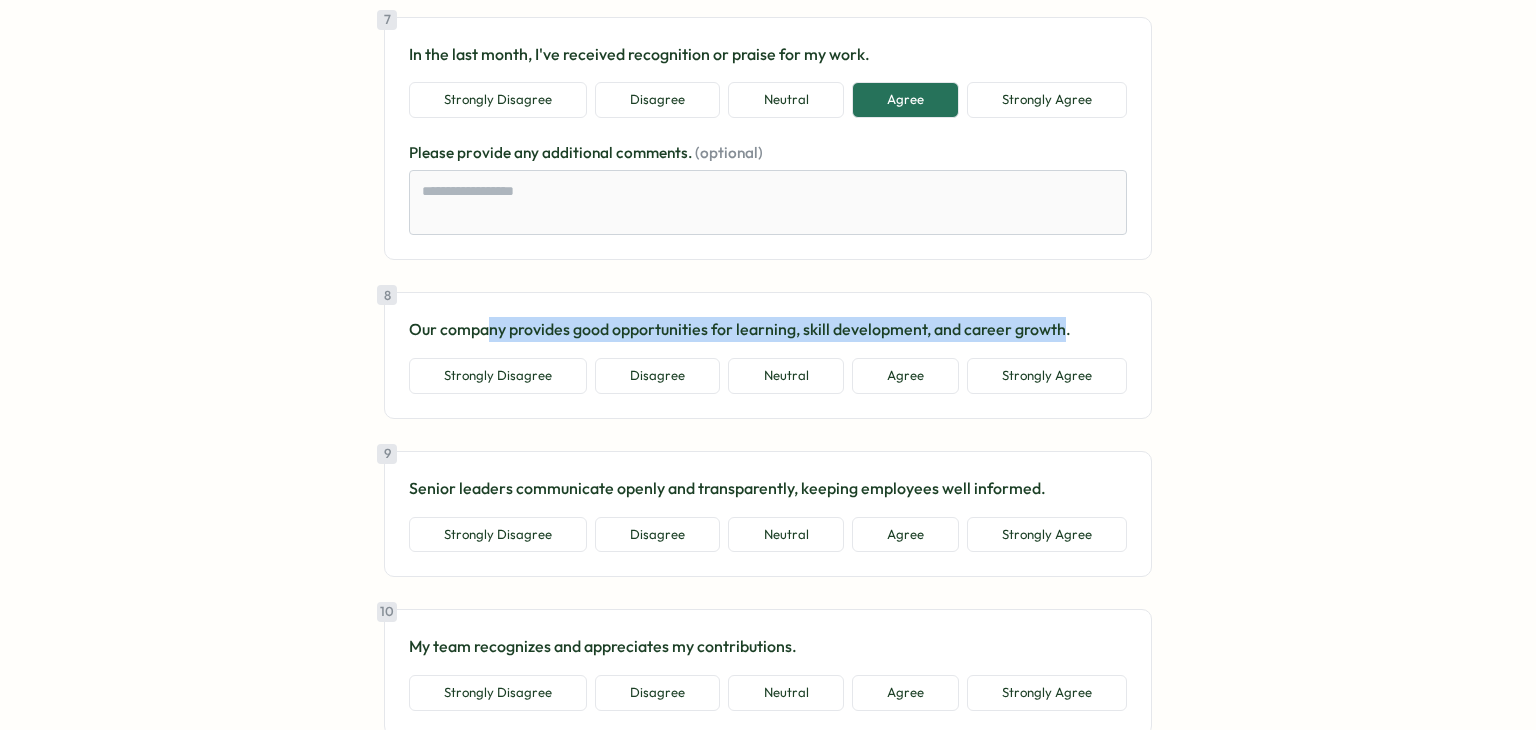 drag, startPoint x: 480, startPoint y: 319, endPoint x: 1056, endPoint y: 313, distance: 576.03125 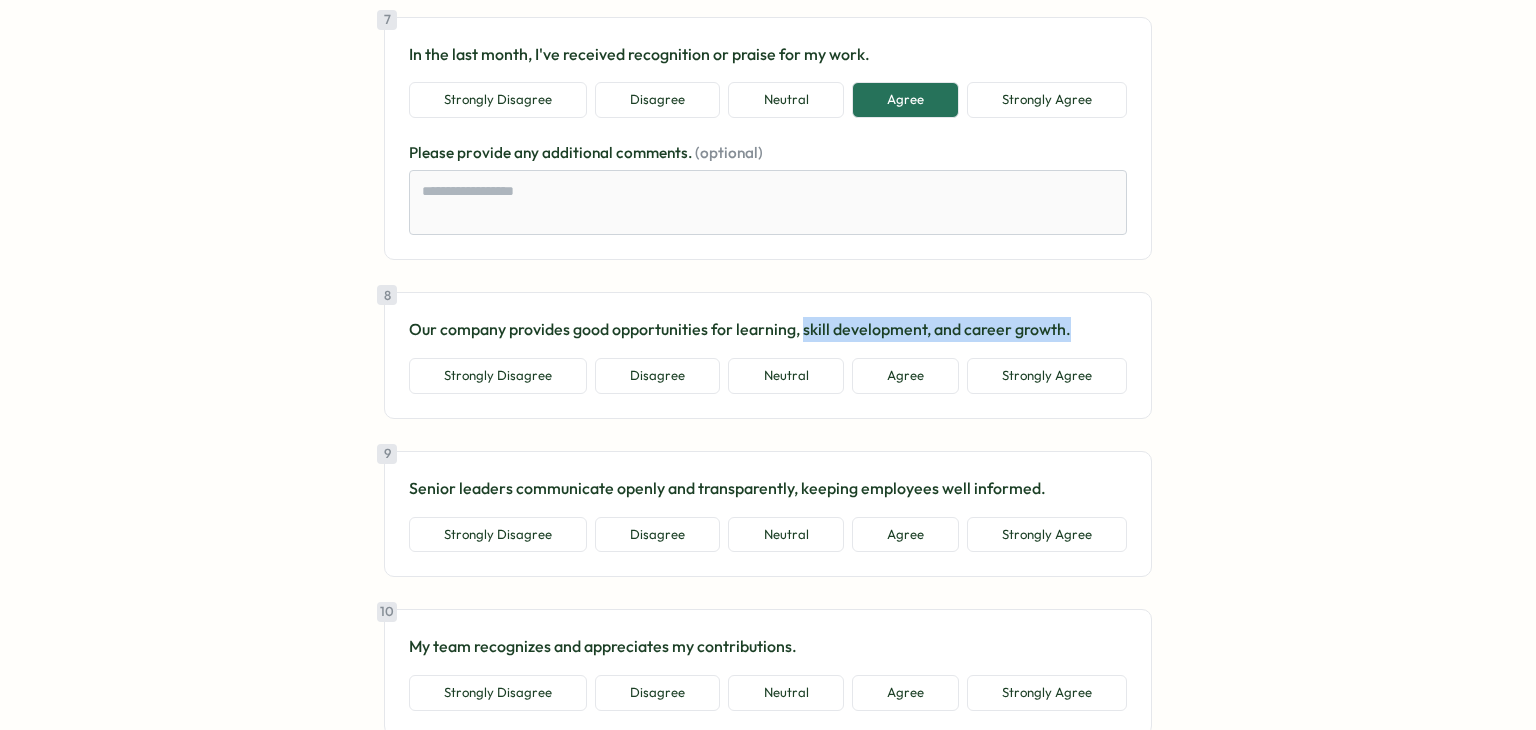 drag, startPoint x: 799, startPoint y: 327, endPoint x: 1067, endPoint y: 328, distance: 268.00186 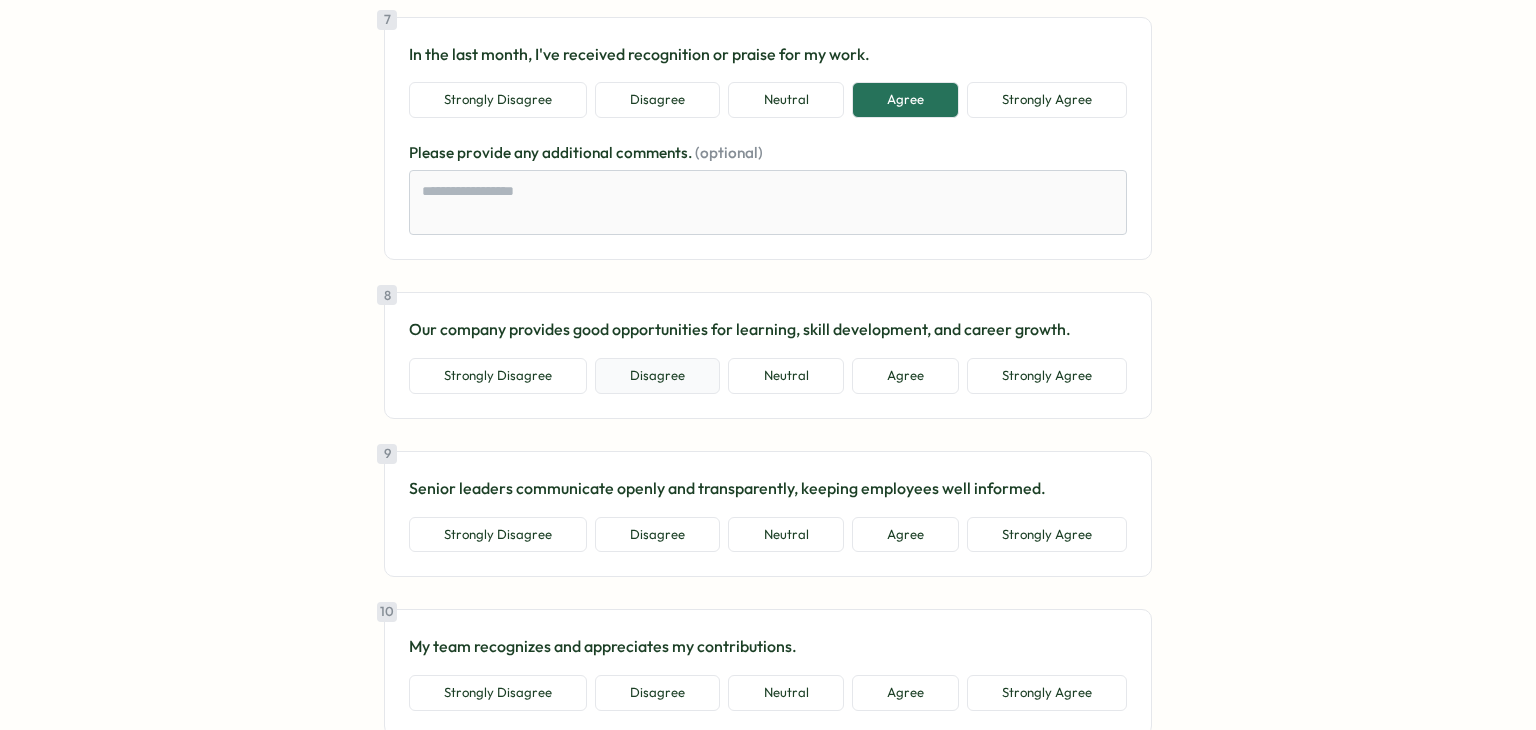 click on "Disagree" at bounding box center [657, 376] 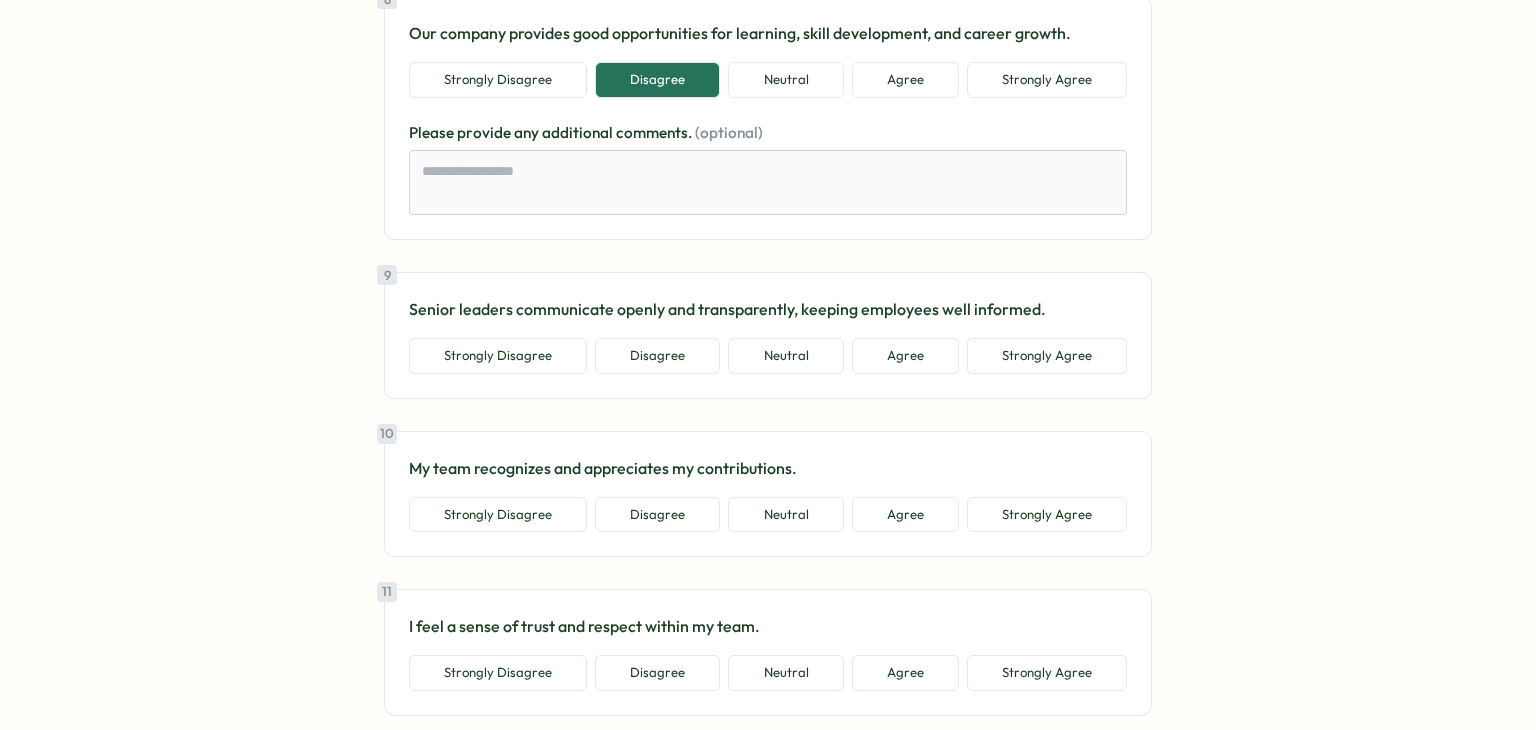scroll, scrollTop: 2200, scrollLeft: 0, axis: vertical 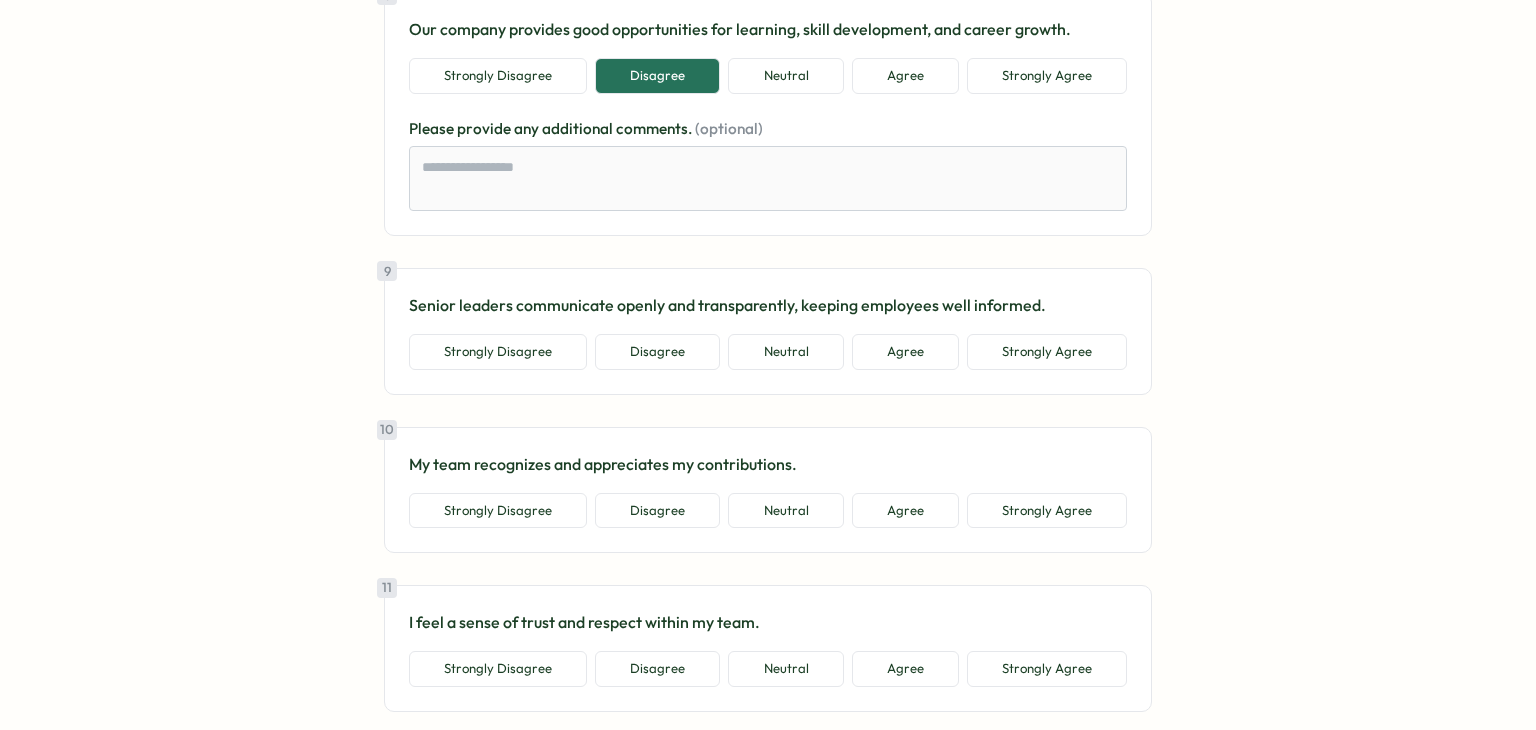 click on "10 My team recognizes and appreciates my contributions. Strongly Disagree Disagree Neutral Agree Strongly Agree" at bounding box center [768, 490] 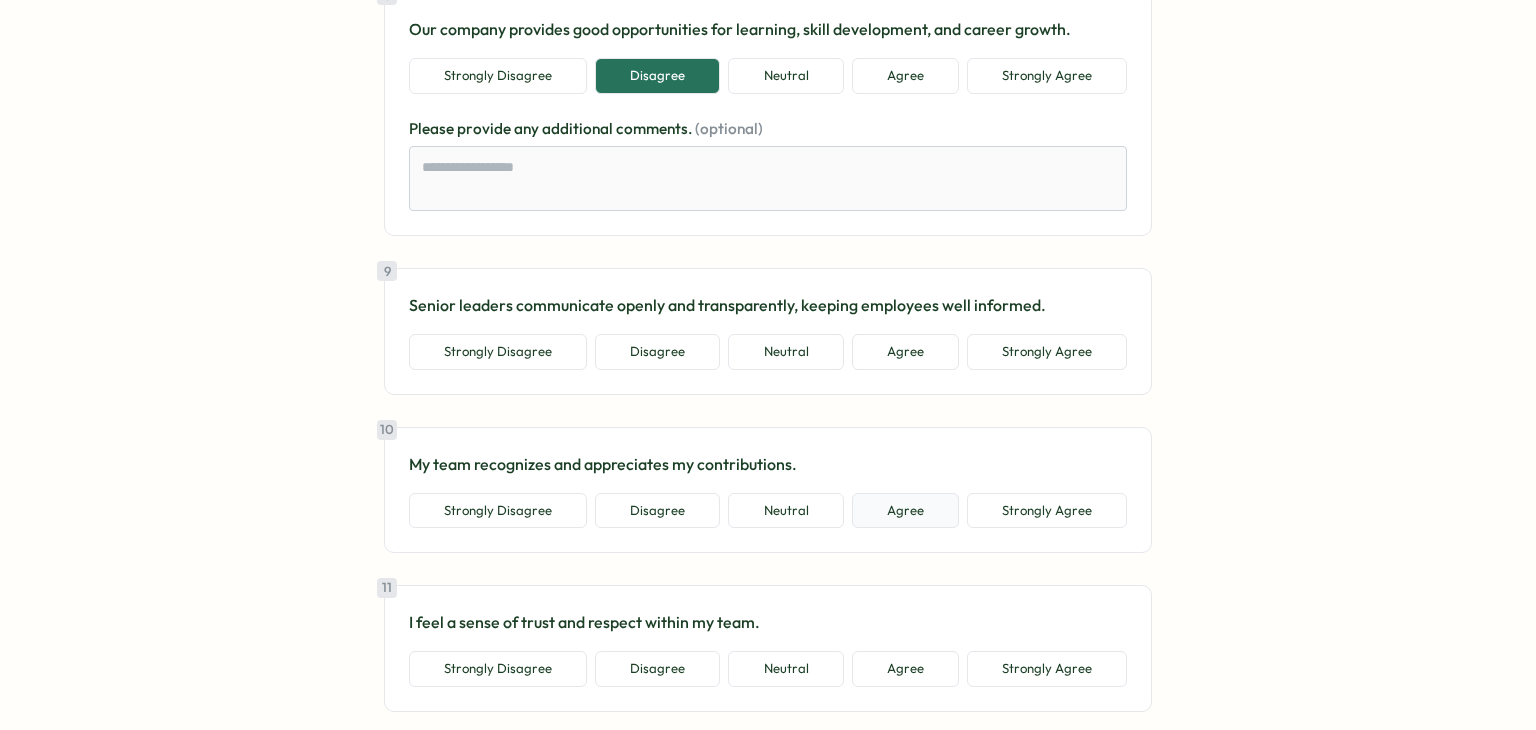 click on "Agree" at bounding box center (905, 511) 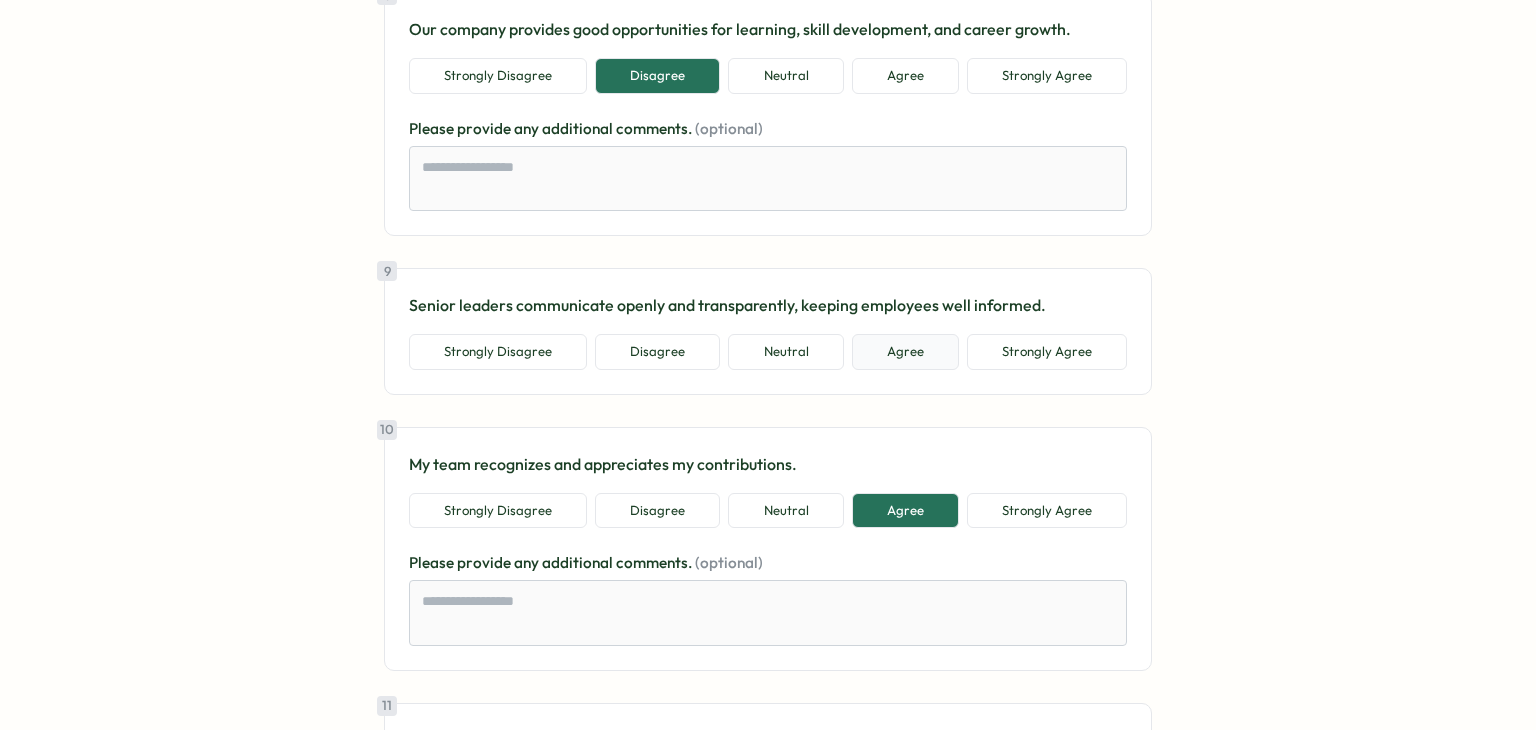 click on "Agree" at bounding box center (905, 352) 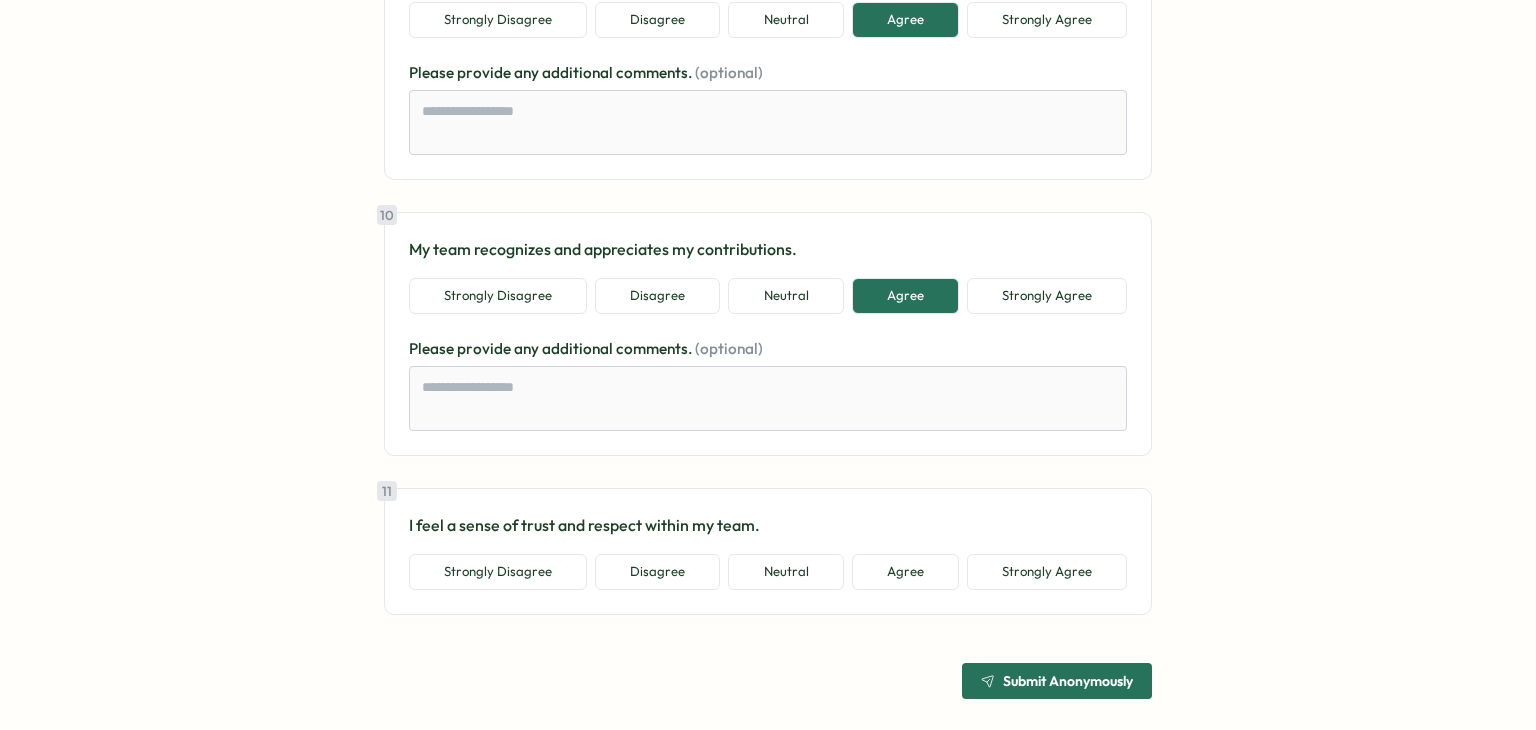 scroll, scrollTop: 2540, scrollLeft: 0, axis: vertical 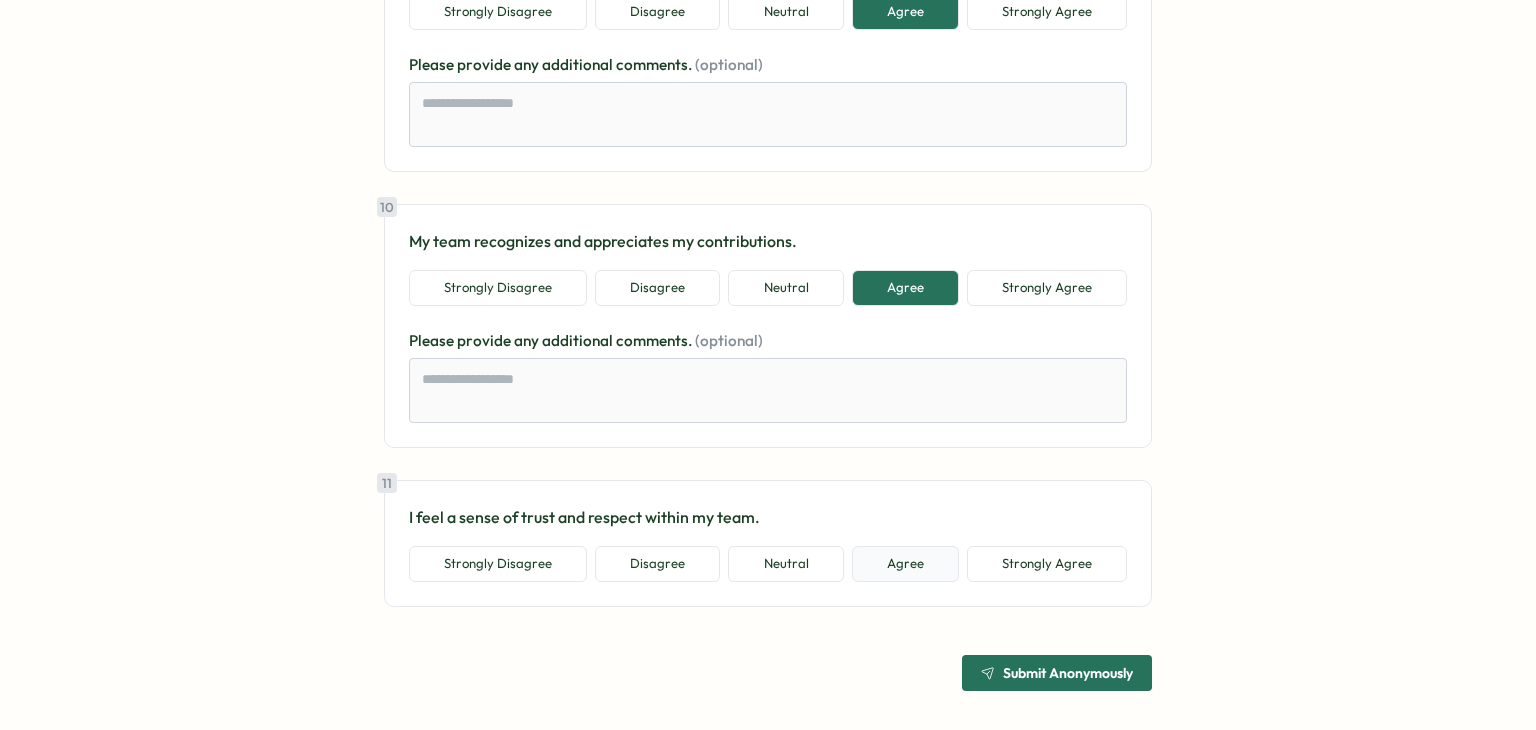 click on "Agree" at bounding box center (905, 564) 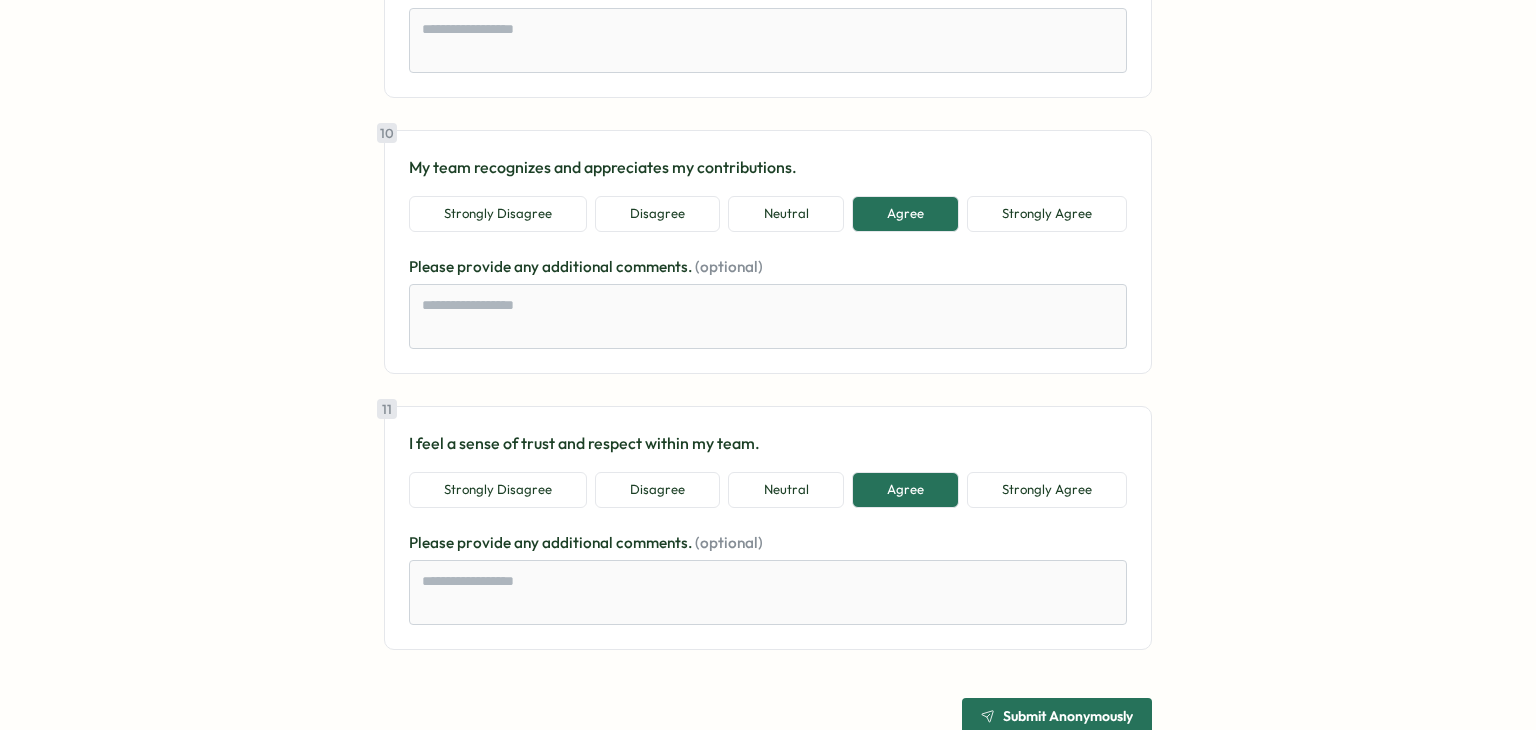 scroll, scrollTop: 2658, scrollLeft: 0, axis: vertical 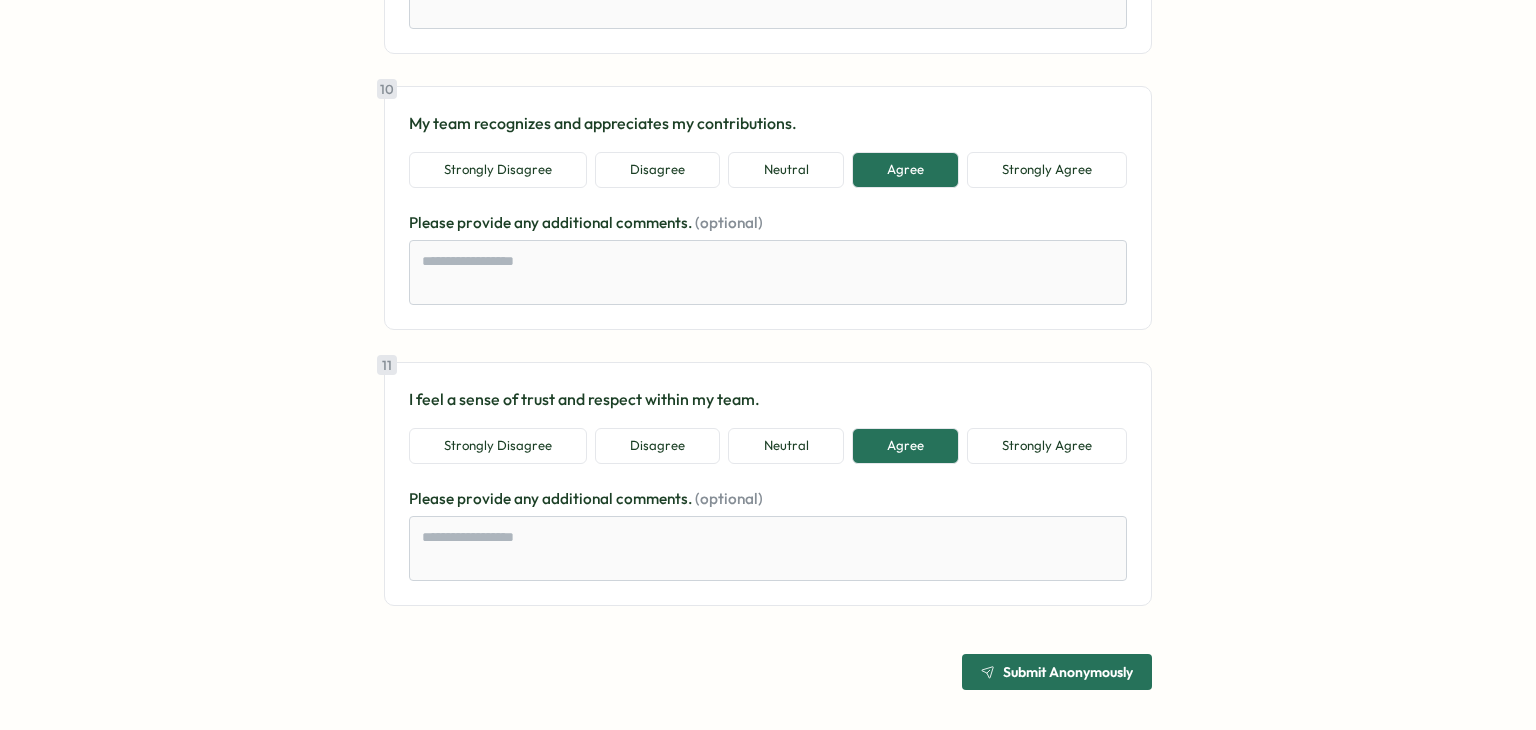 click on "Submit Anonymously" at bounding box center [1057, 672] 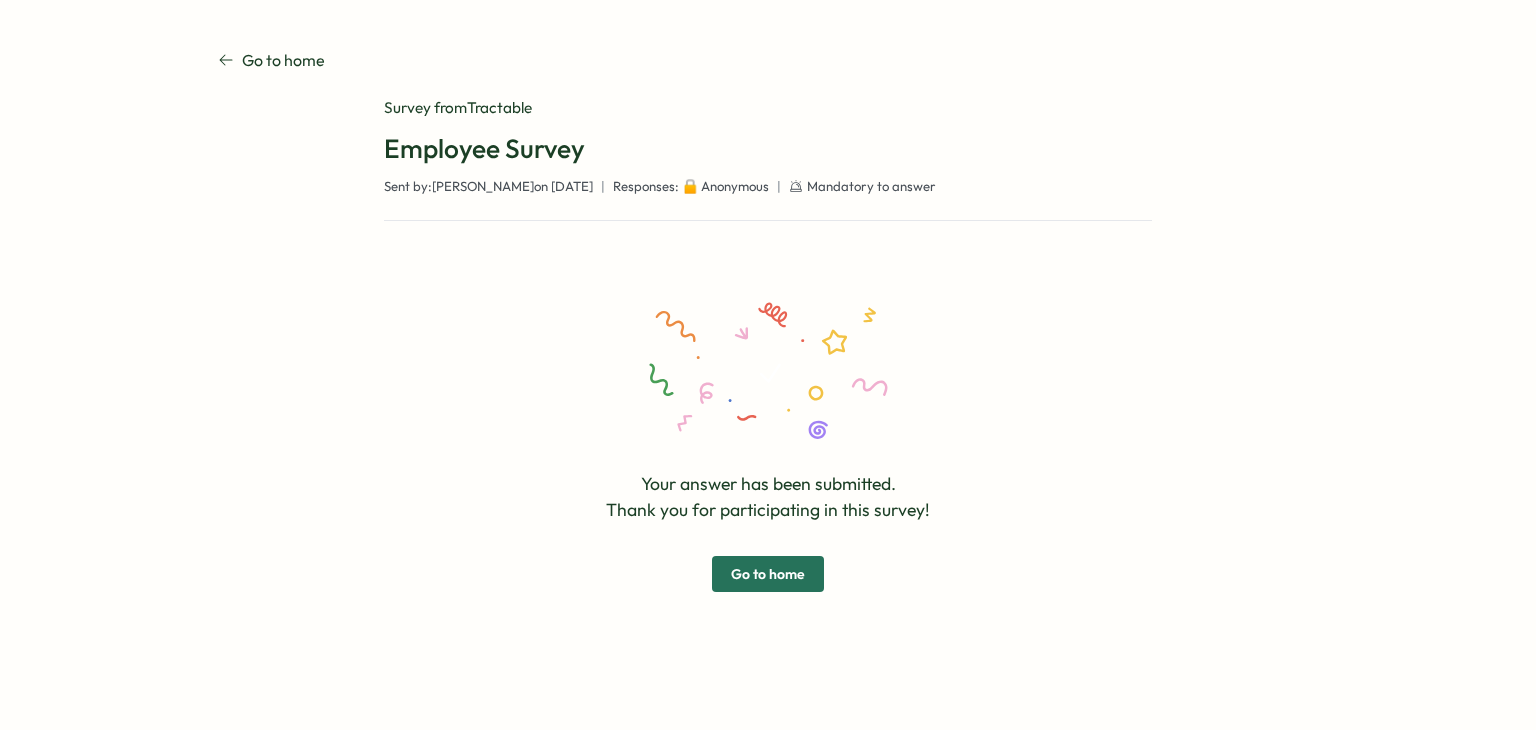scroll, scrollTop: 0, scrollLeft: 0, axis: both 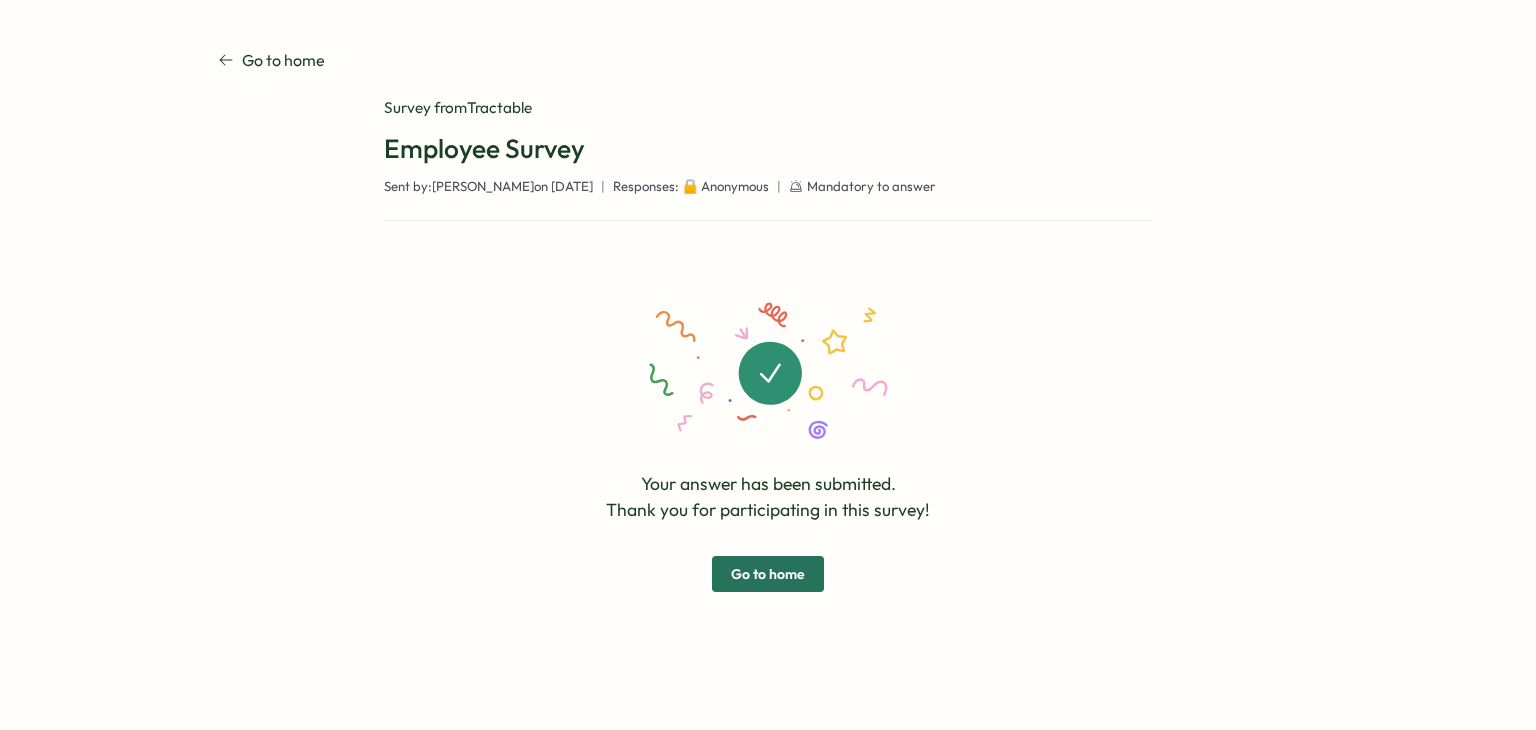 click on "Go to home" at bounding box center (768, 574) 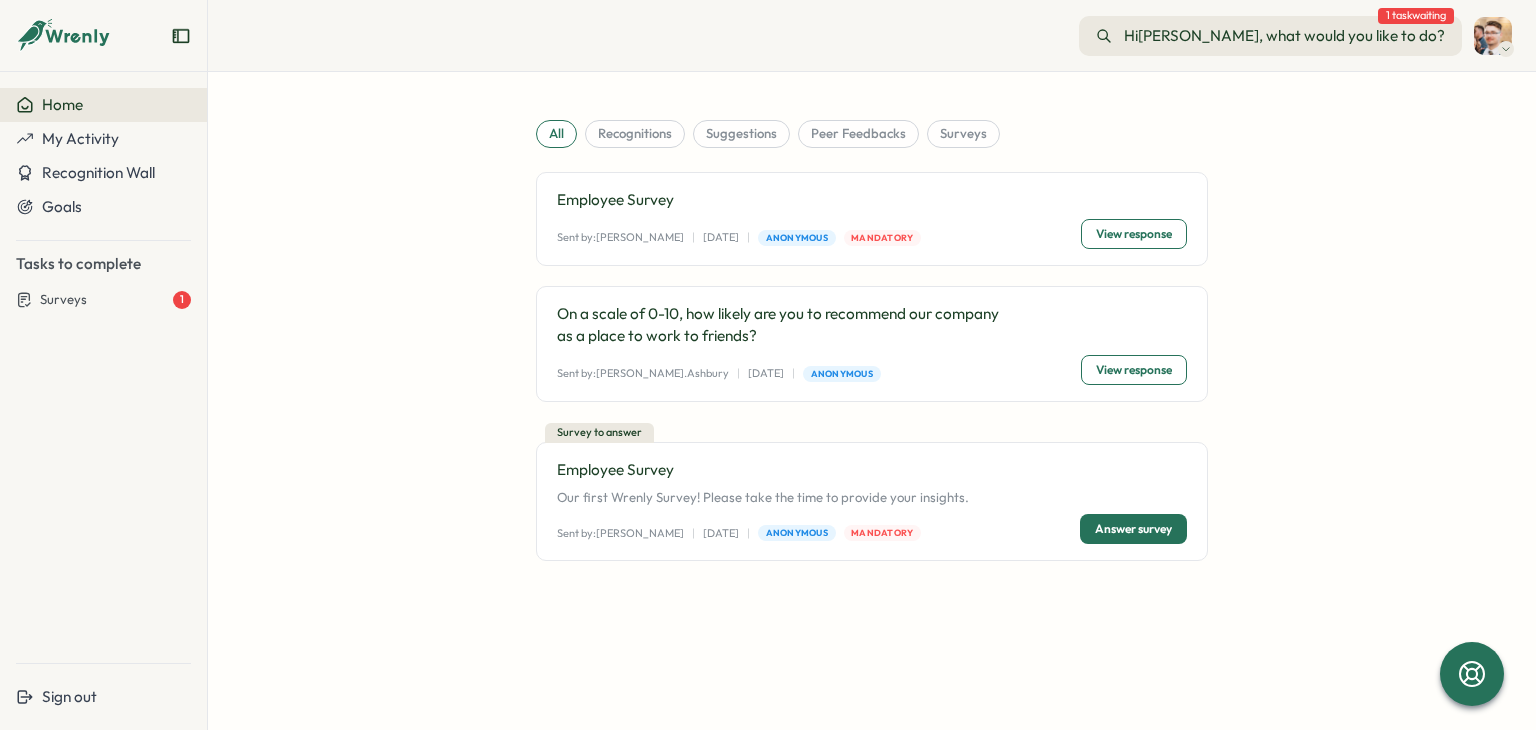 click on "Answer survey" at bounding box center [1133, 529] 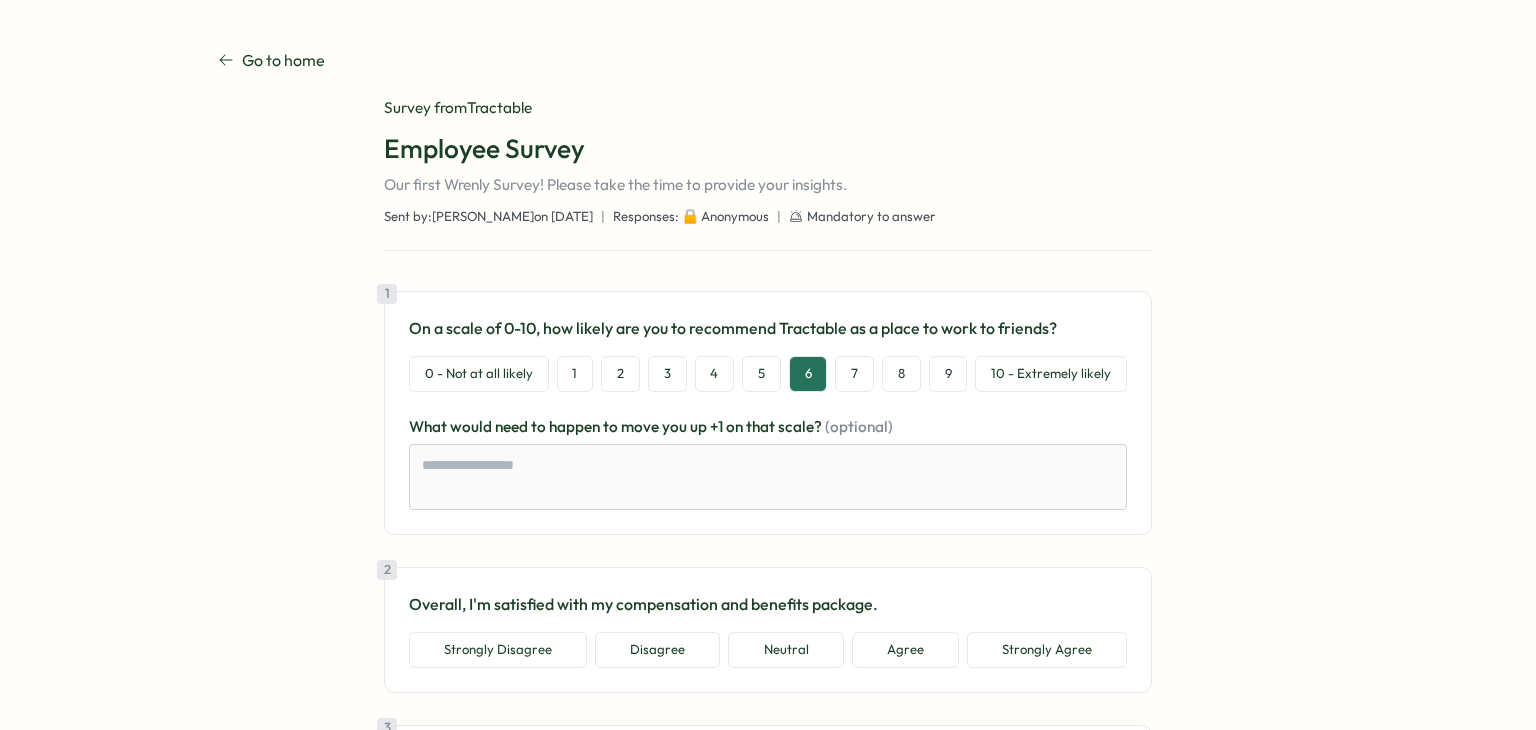 scroll, scrollTop: 0, scrollLeft: 0, axis: both 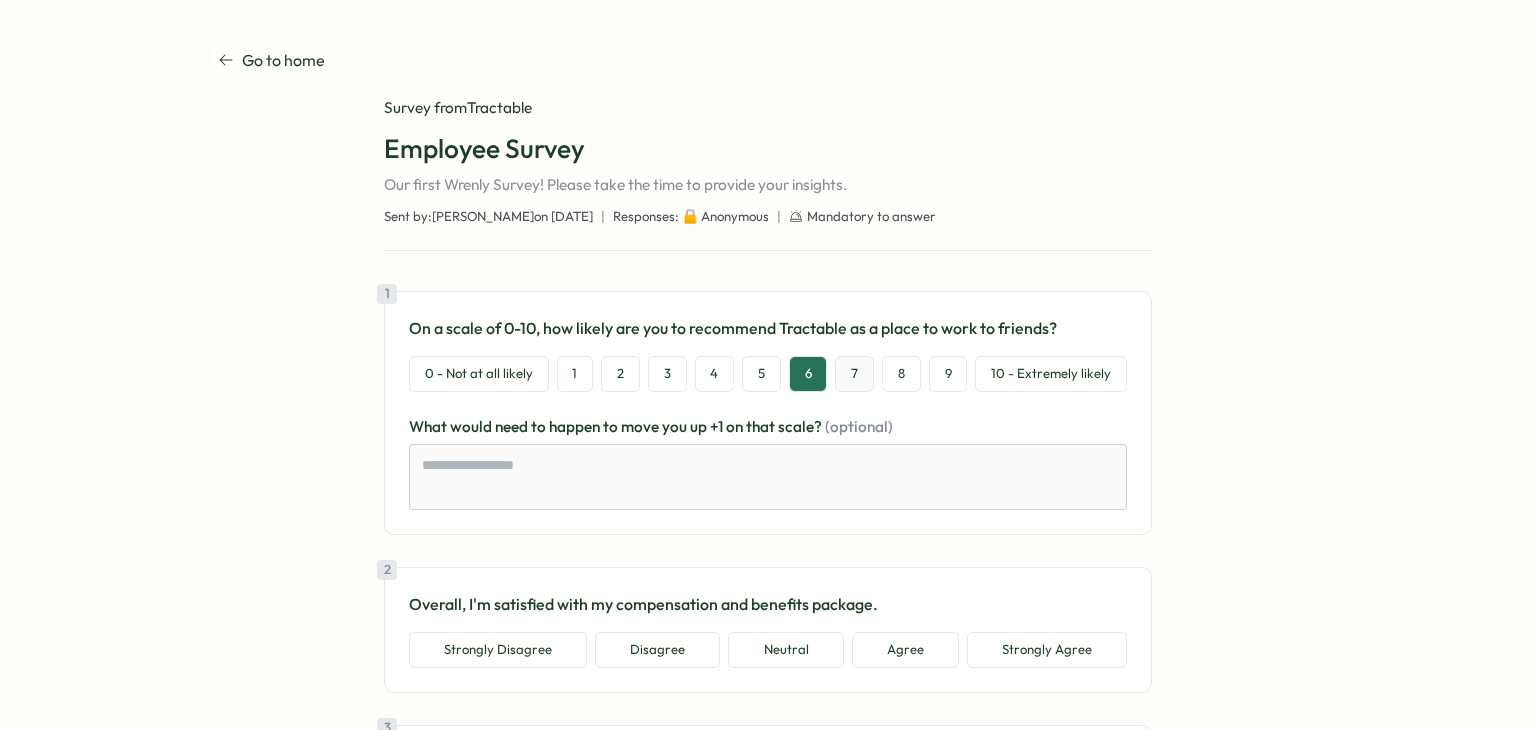 click on "7" at bounding box center (854, 374) 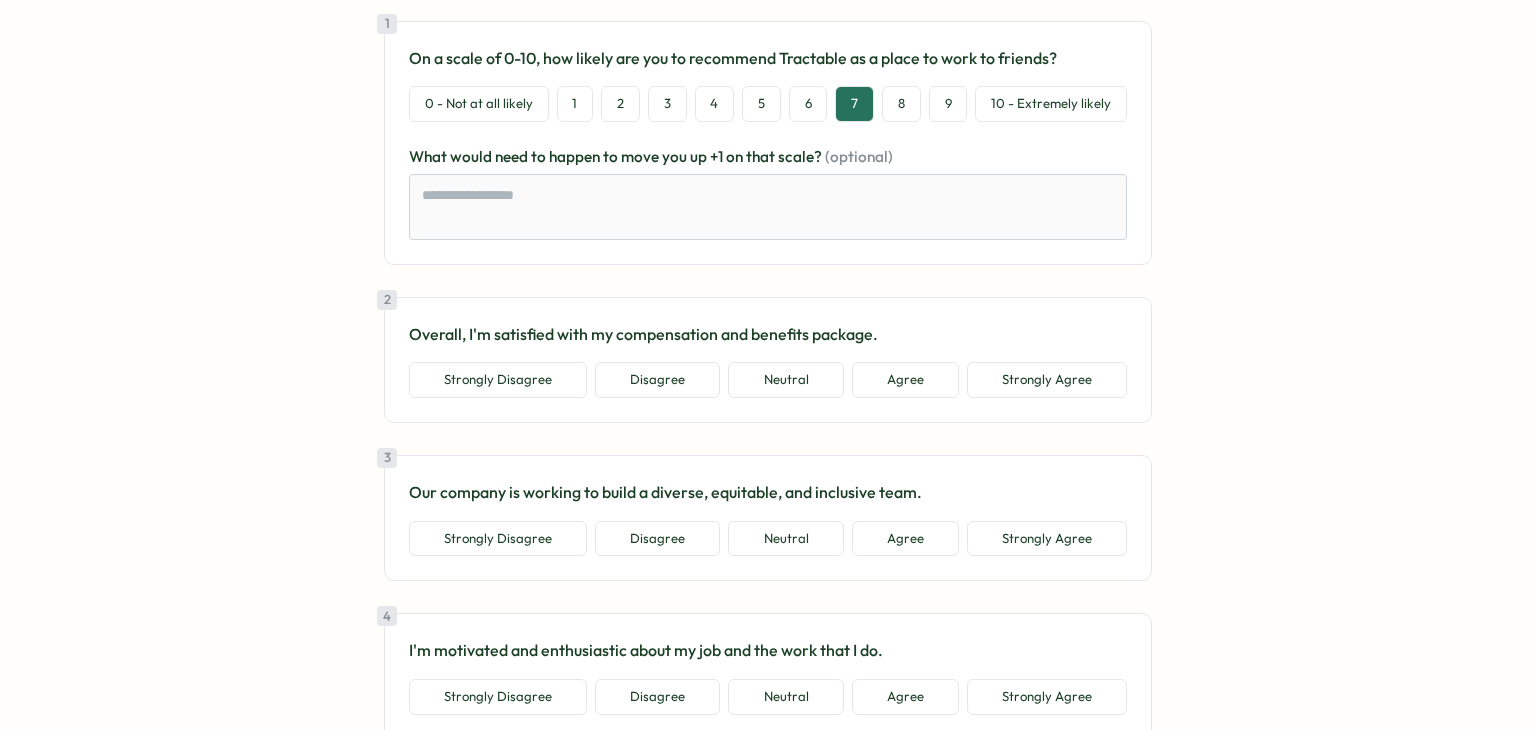 scroll, scrollTop: 300, scrollLeft: 0, axis: vertical 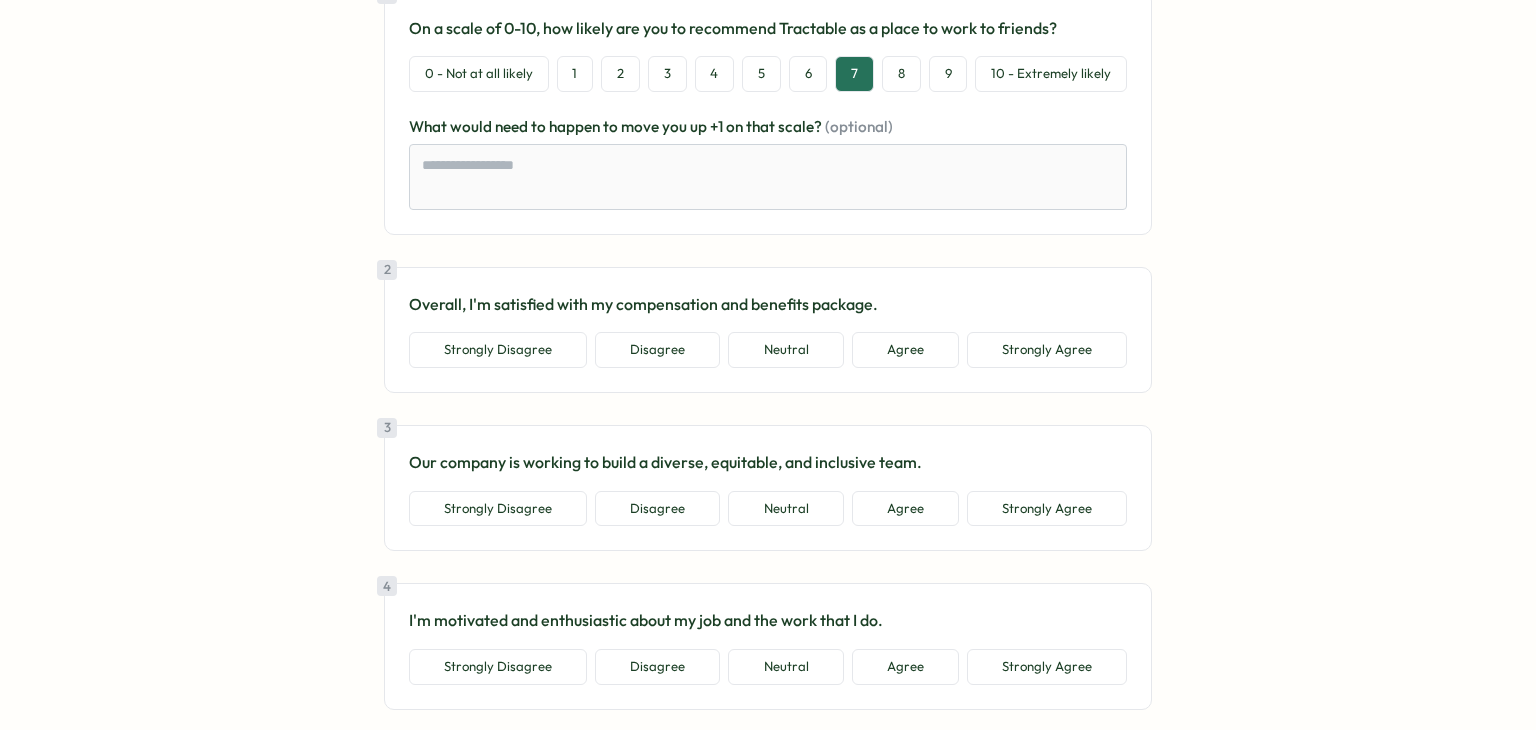 click on "2 Overall, I'm satisfied with my compensation and benefits package. Strongly Disagree Disagree Neutral Agree Strongly Agree" at bounding box center (768, 330) 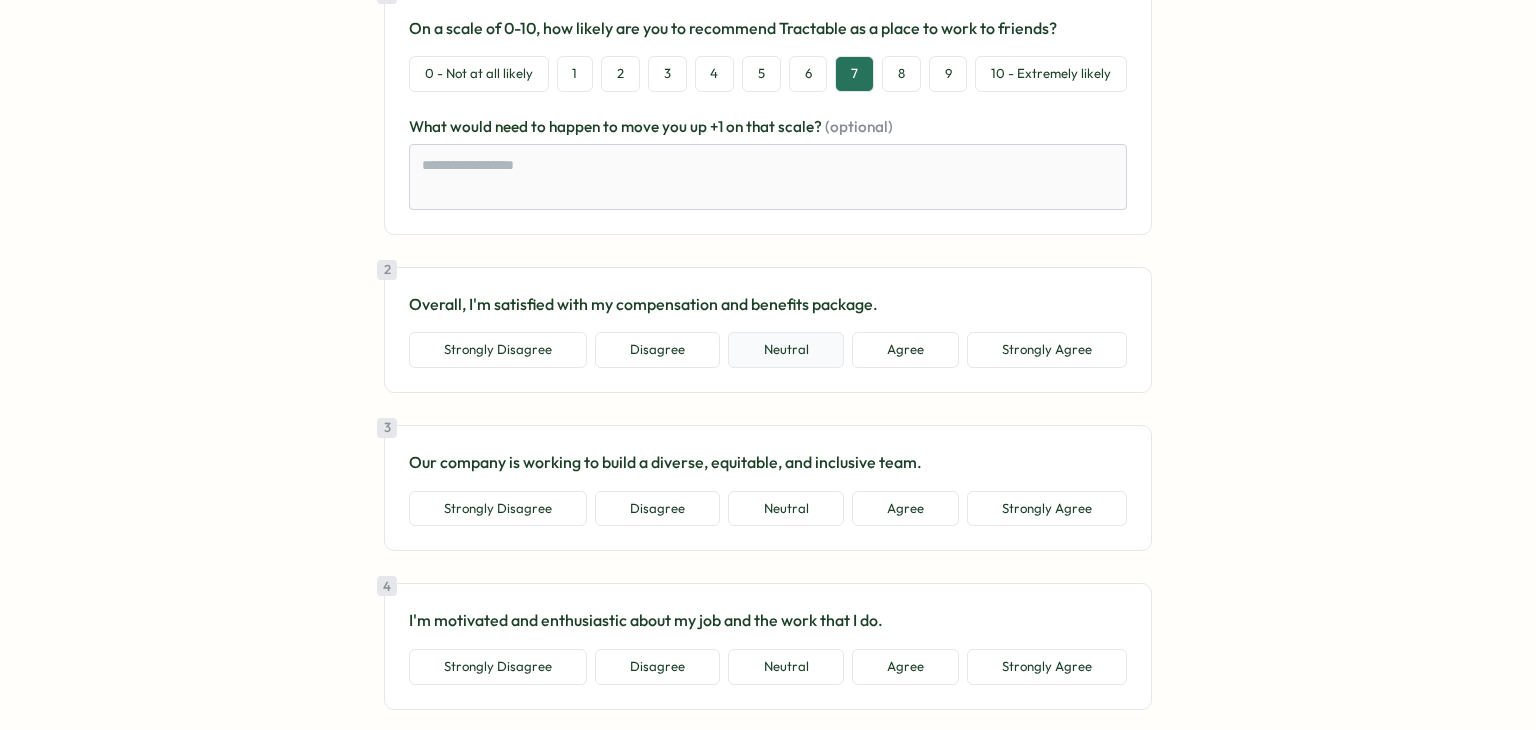 click on "Neutral" at bounding box center (785, 350) 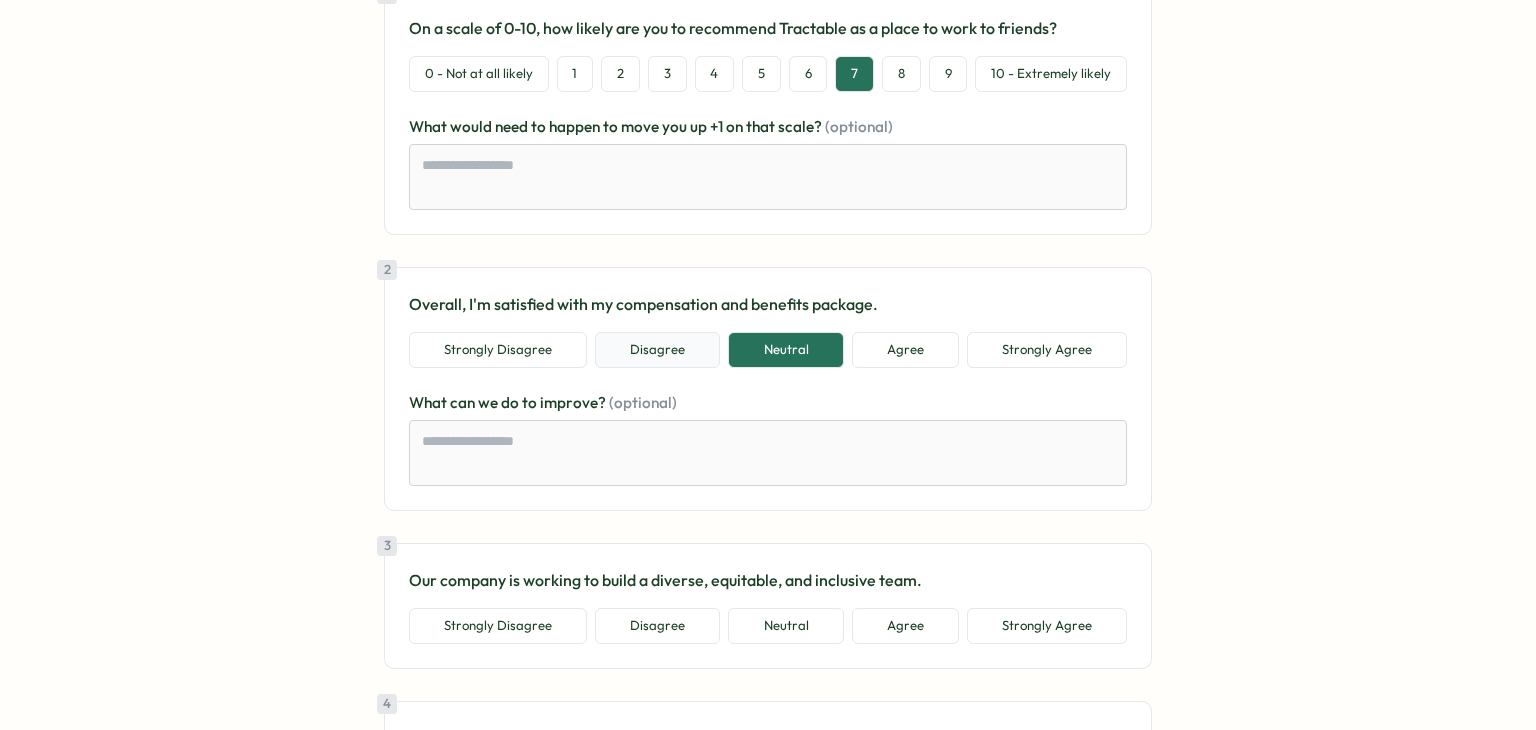 click on "Disagree" at bounding box center (657, 350) 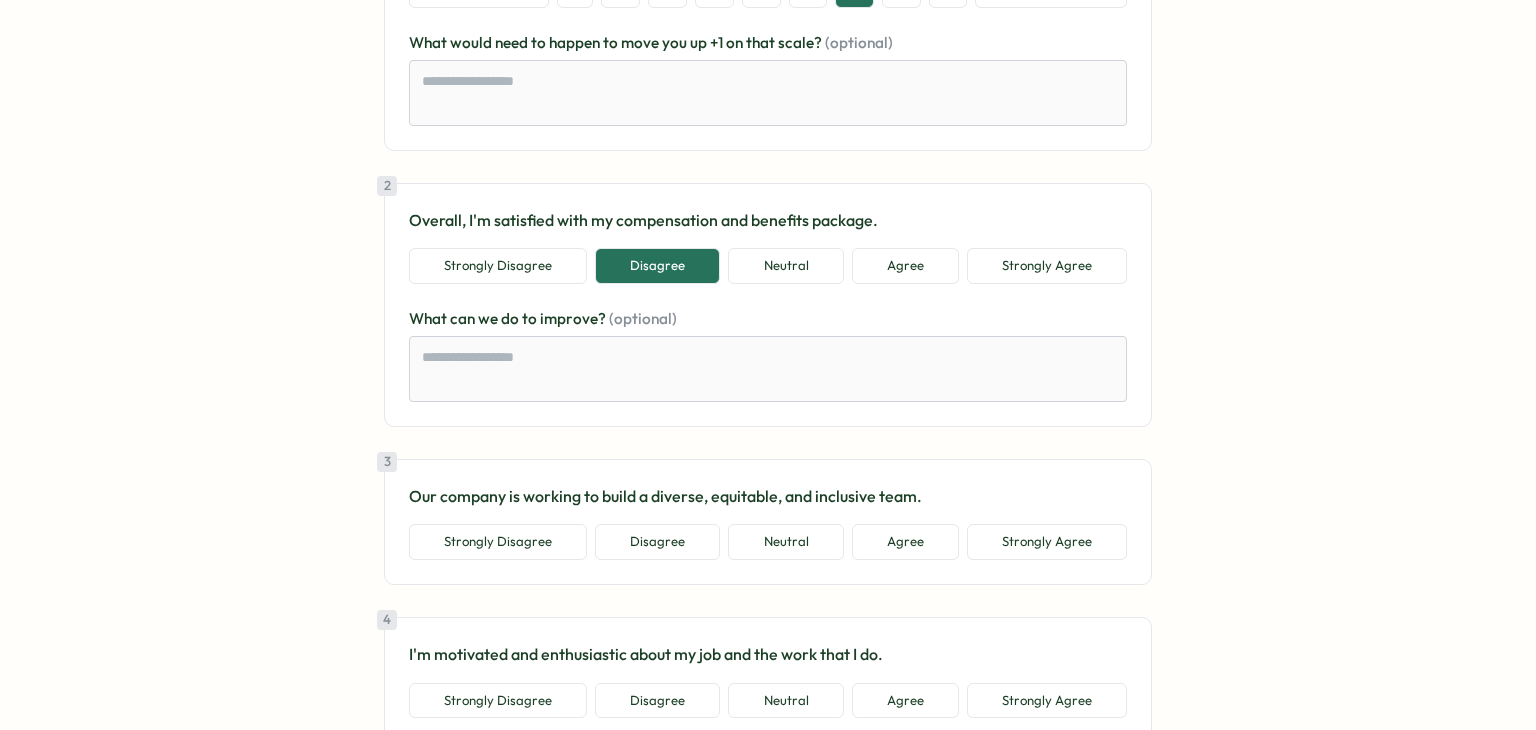scroll, scrollTop: 500, scrollLeft: 0, axis: vertical 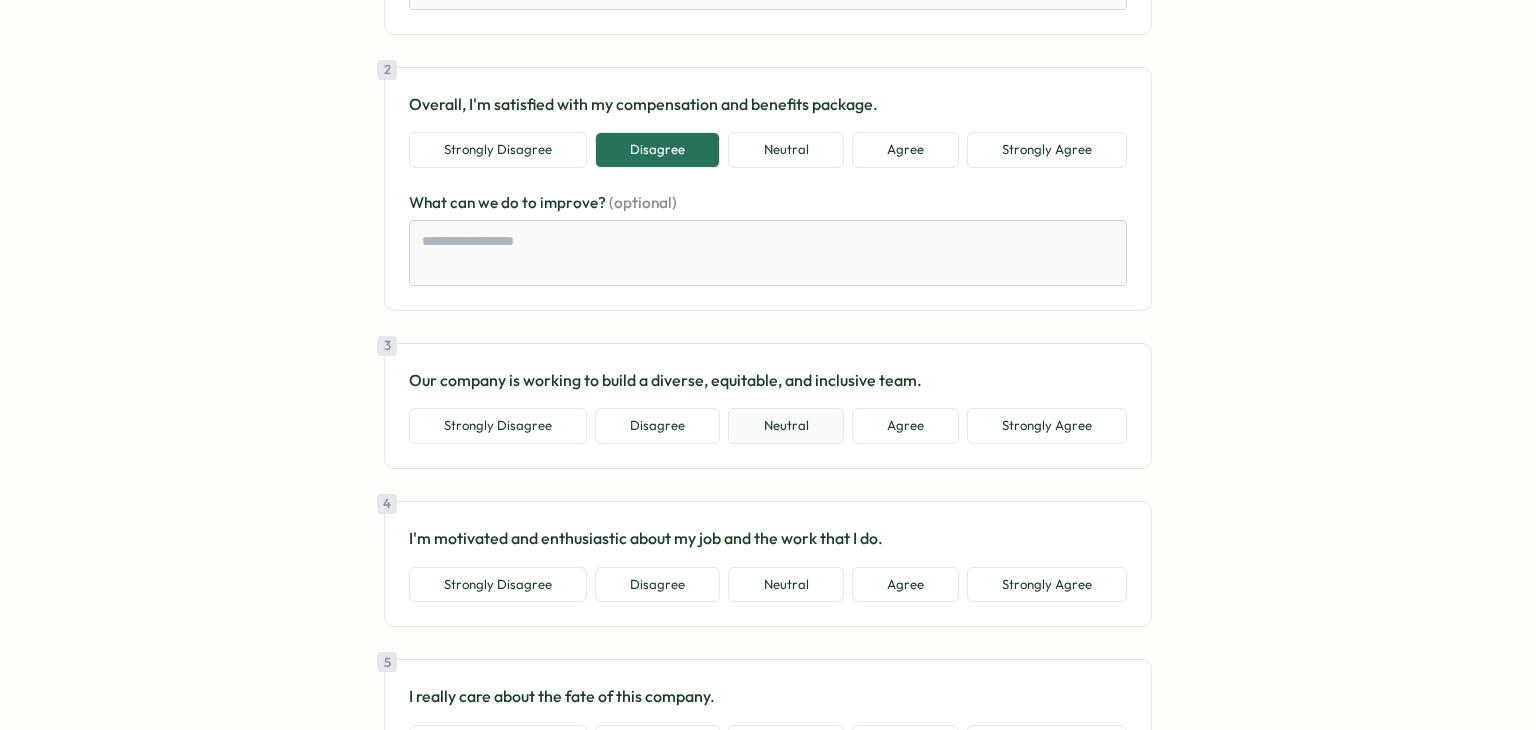 click on "Neutral" at bounding box center (785, 426) 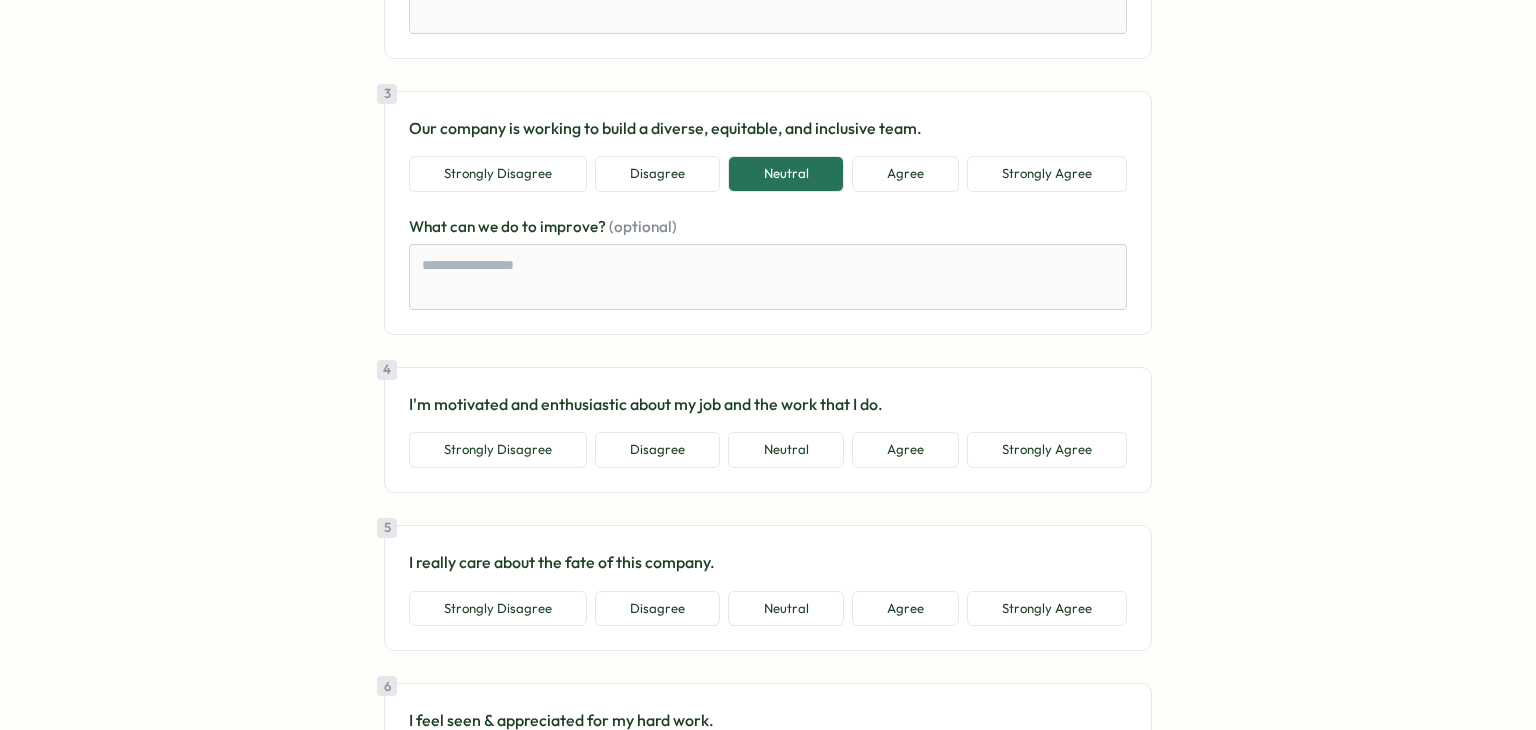 scroll, scrollTop: 800, scrollLeft: 0, axis: vertical 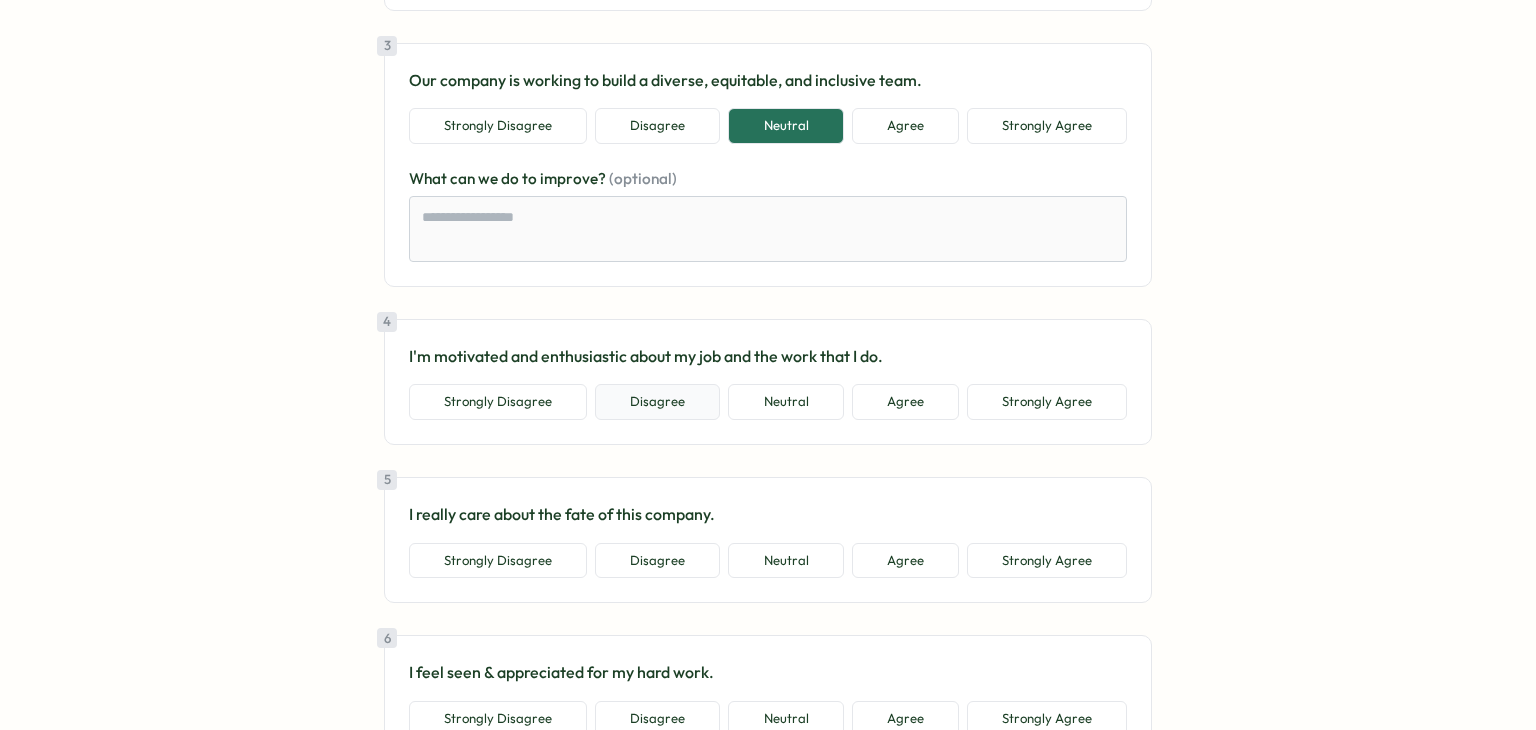 click on "Disagree" at bounding box center [657, 402] 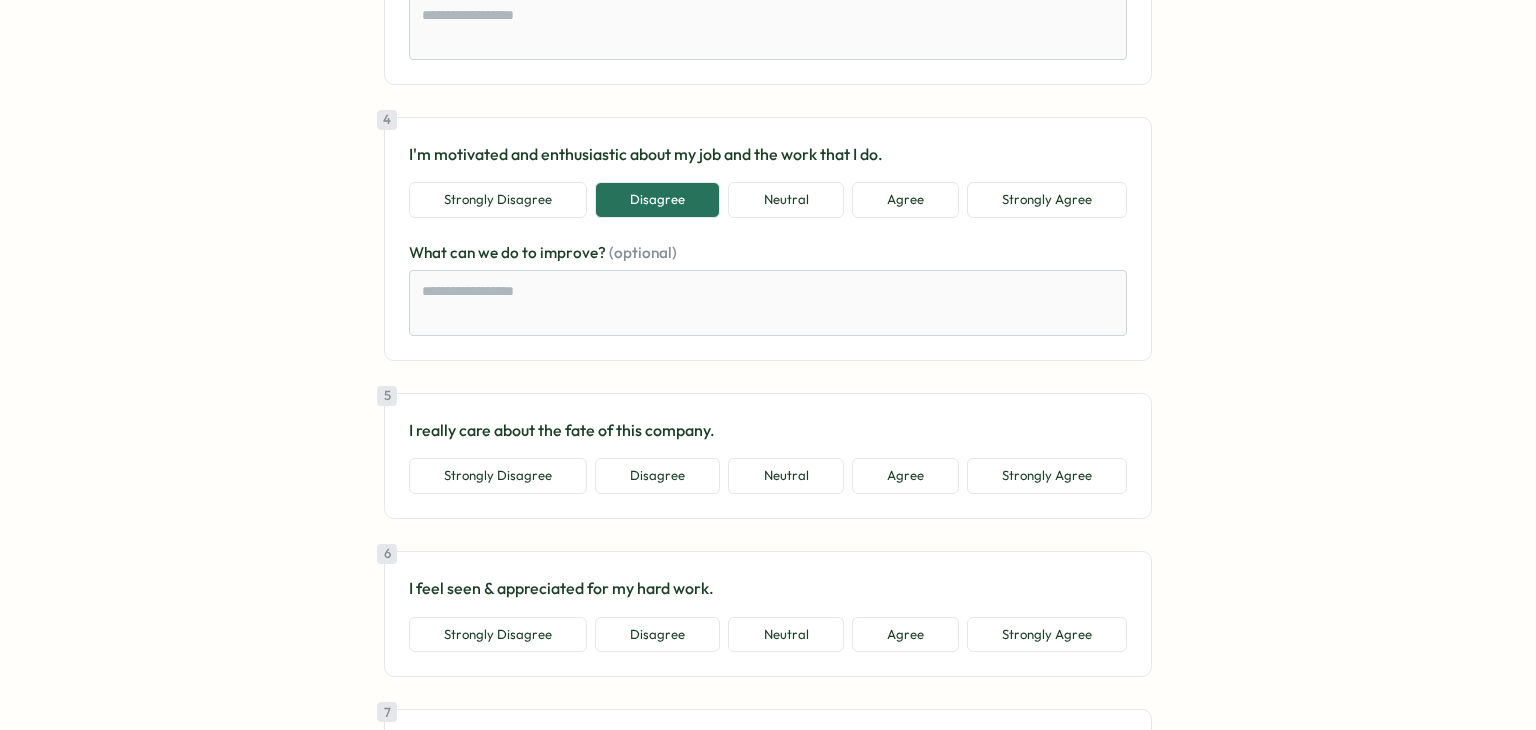 scroll, scrollTop: 1100, scrollLeft: 0, axis: vertical 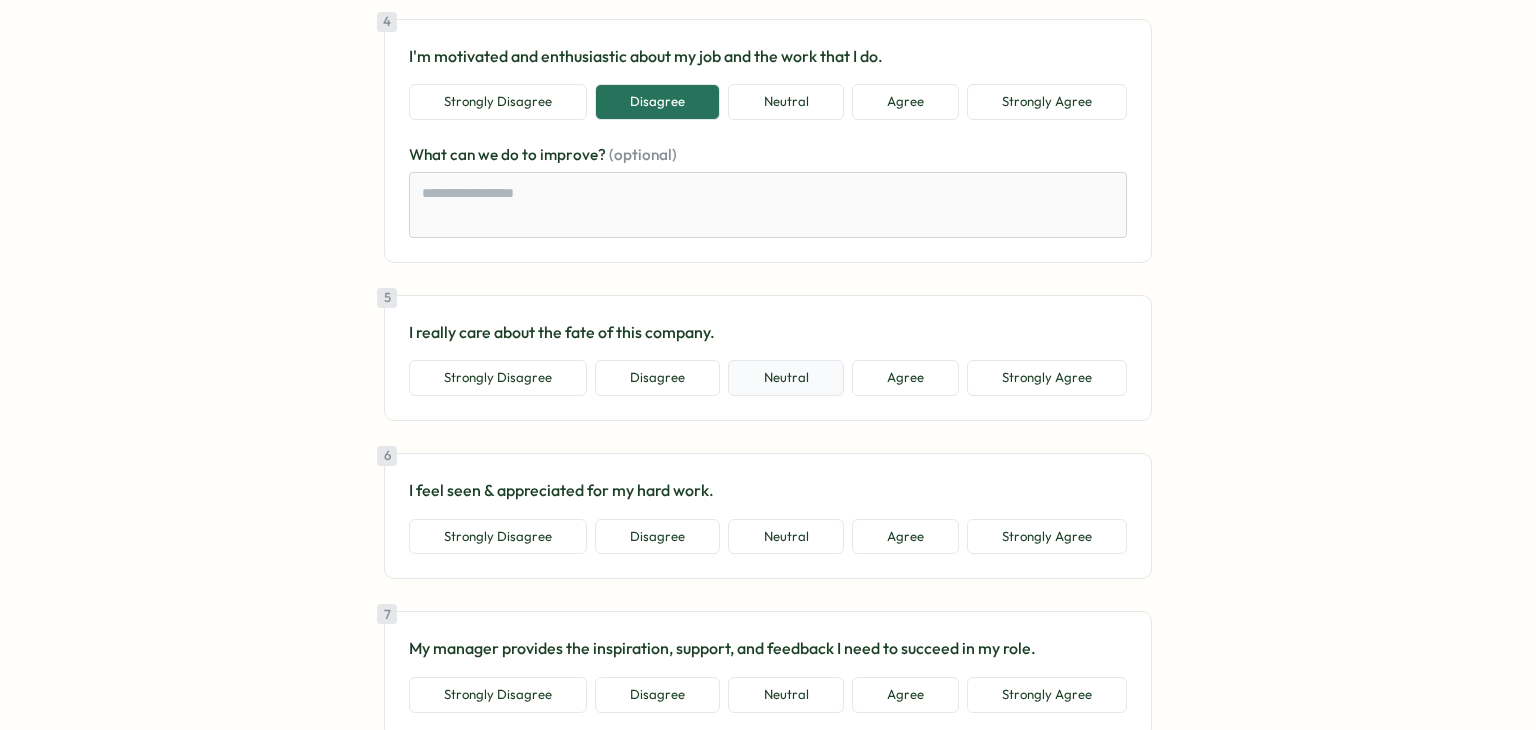 click on "Neutral" at bounding box center (785, 378) 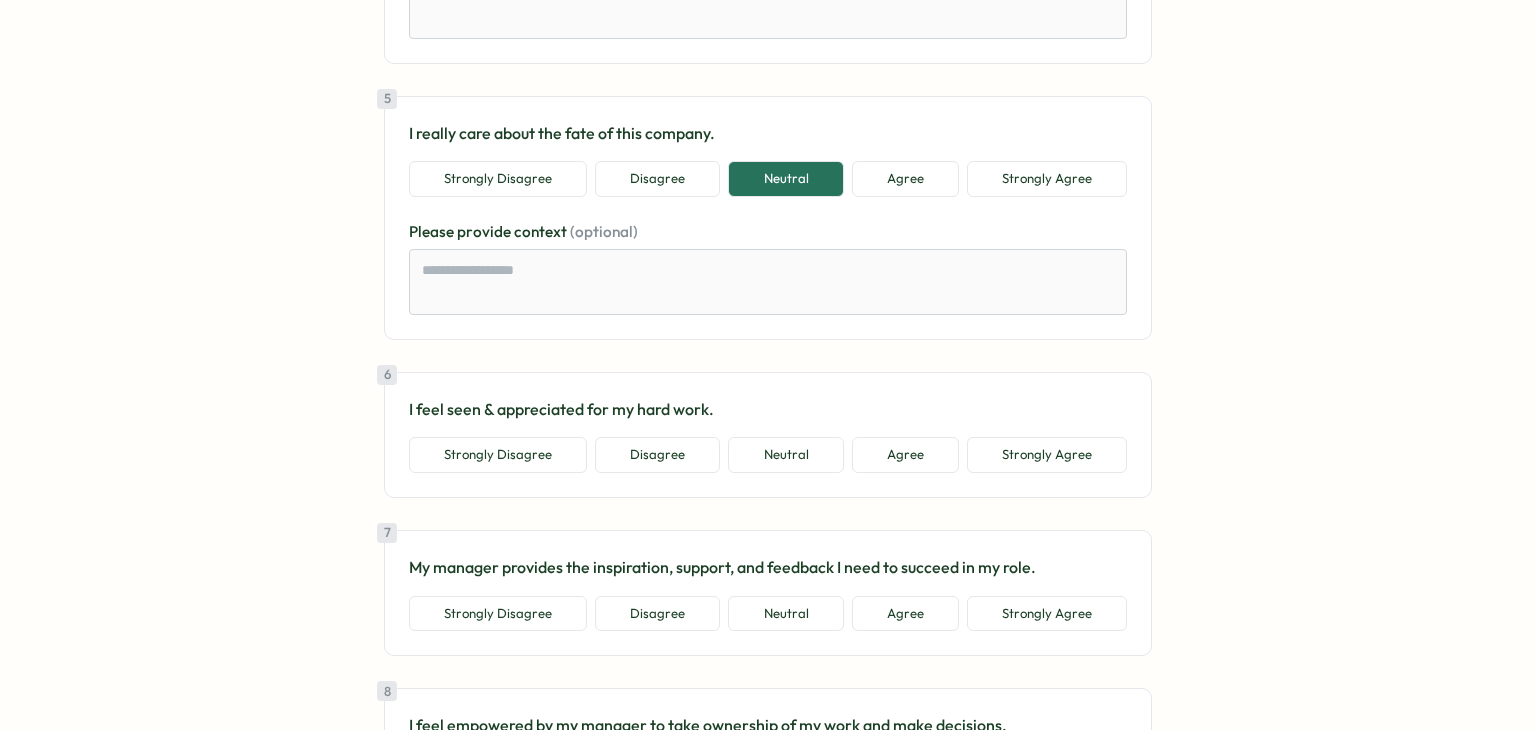 scroll, scrollTop: 1300, scrollLeft: 0, axis: vertical 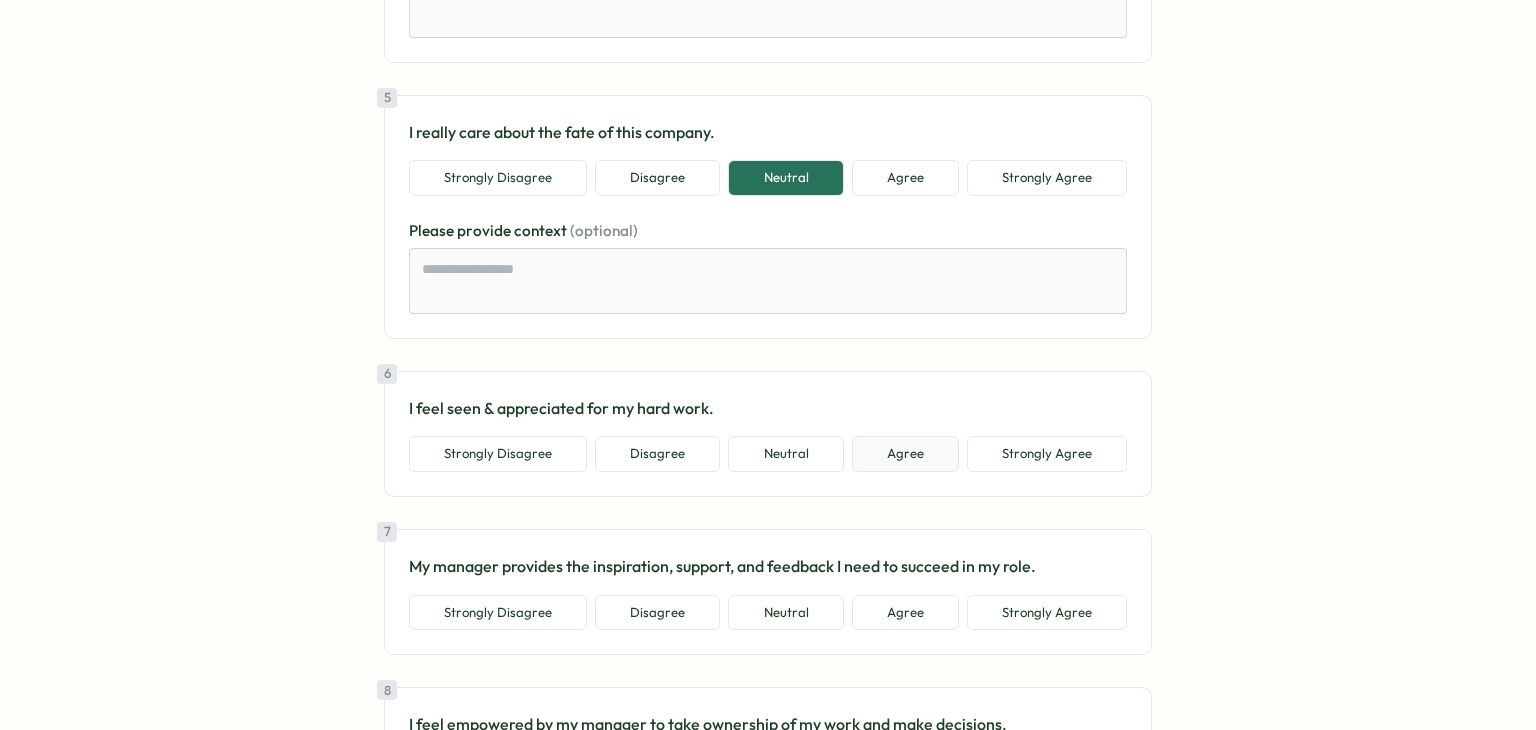 click on "Agree" at bounding box center [905, 454] 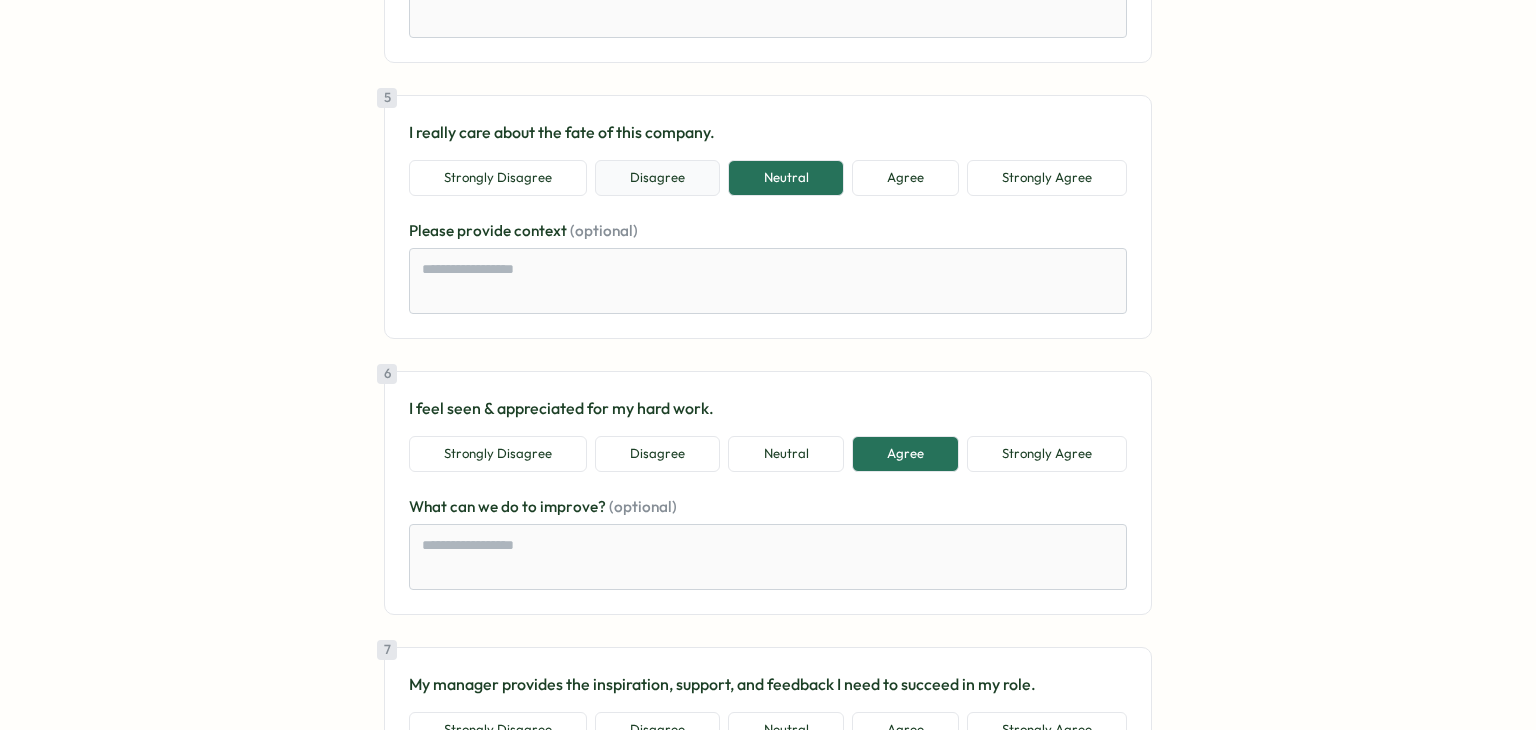 click on "Disagree" at bounding box center [657, 178] 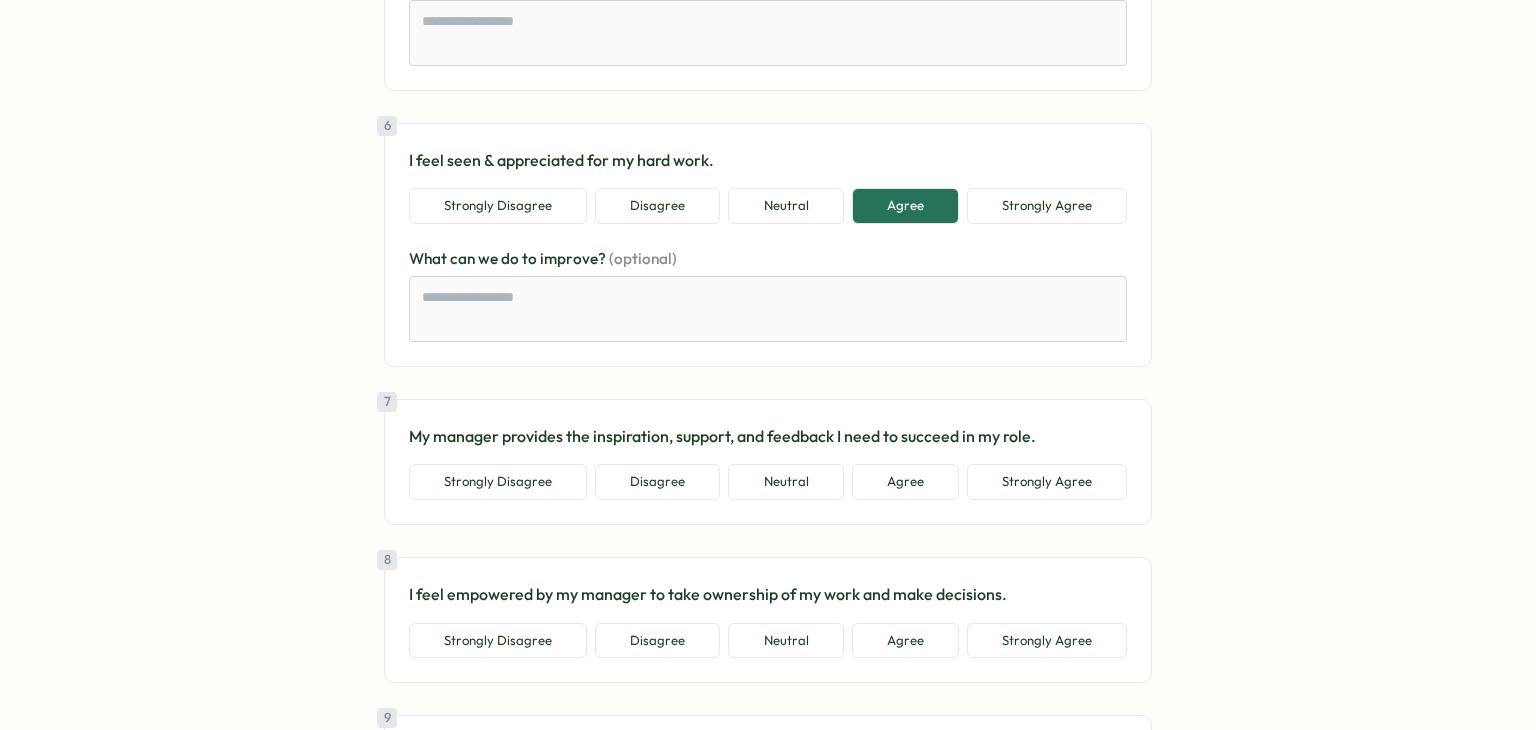 scroll, scrollTop: 1600, scrollLeft: 0, axis: vertical 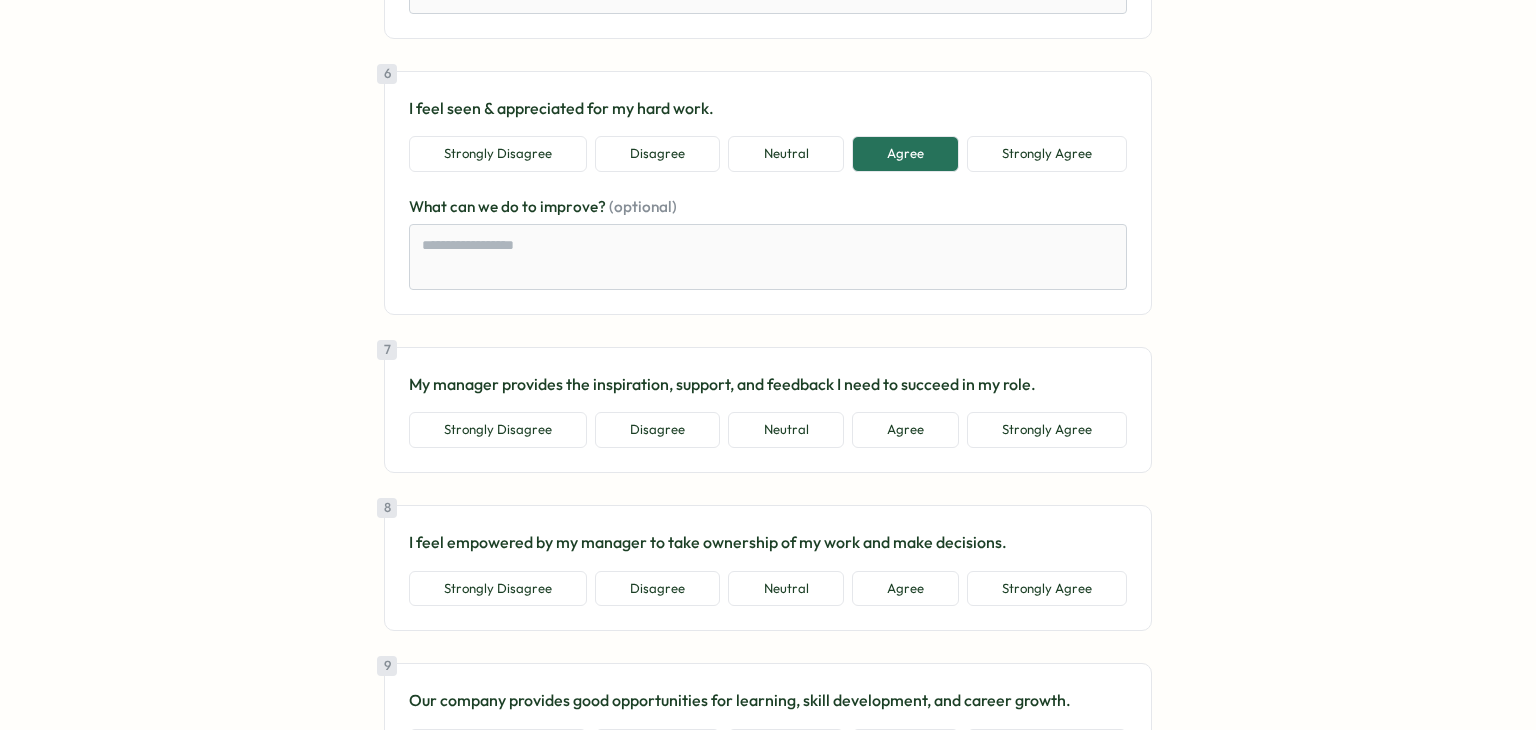 click on "Go to home Go to home Survey from  Tractable Employee Survey Our first Wrenly Survey! Please take the time to provide your insights. Sent by:  Sophie Ashbury  on   Jun 4 | Responses: 🔒 Anonymous | Mandatory to answer 1 On a scale of 0-10, how likely are you to recommend Tractable as a place to work to friends? 0 - Not at all likely 1 2 3 4 5 6 7 8 9 10 - Extremely likely What   would   need   to   happen   to   move   you   up   +1   on   that   scale?   (optional) 2 Overall, I'm satisfied with my compensation and benefits package. Strongly Disagree Disagree Neutral Agree Strongly Agree What   can   we   do   to   improve?   (optional) 3 Our company is working to build a diverse, equitable, and inclusive team. Strongly Disagree Disagree Neutral Agree Strongly Agree What   can   we   do   to   improve?   (optional) 4 I'm motivated and enthusiastic about my job and the work that I do. Strongly Disagree Disagree Neutral Agree Strongly Agree What   can   we   do   to   improve?   (optional) 5 Strongly Disagree" at bounding box center (768, -181) 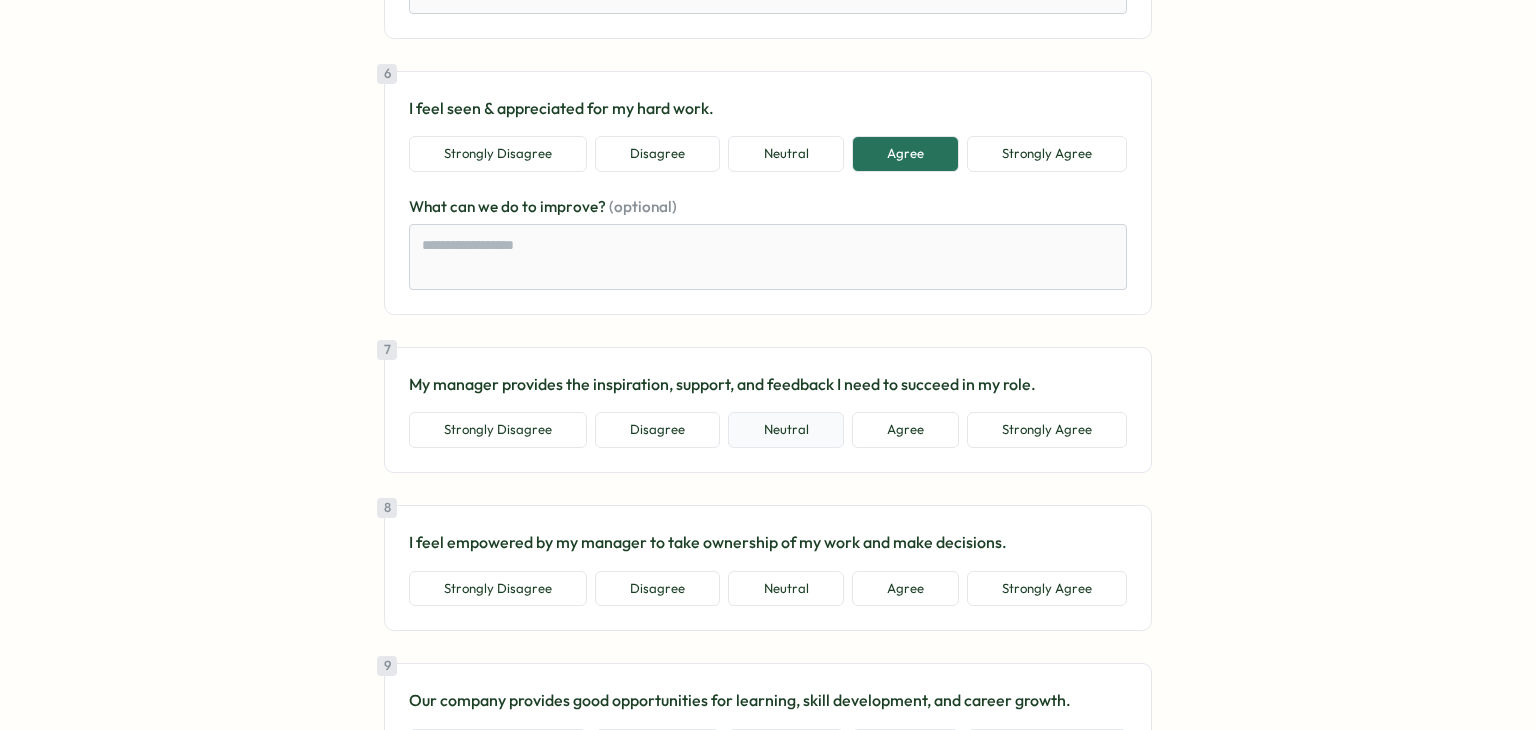 click on "Neutral" at bounding box center [785, 430] 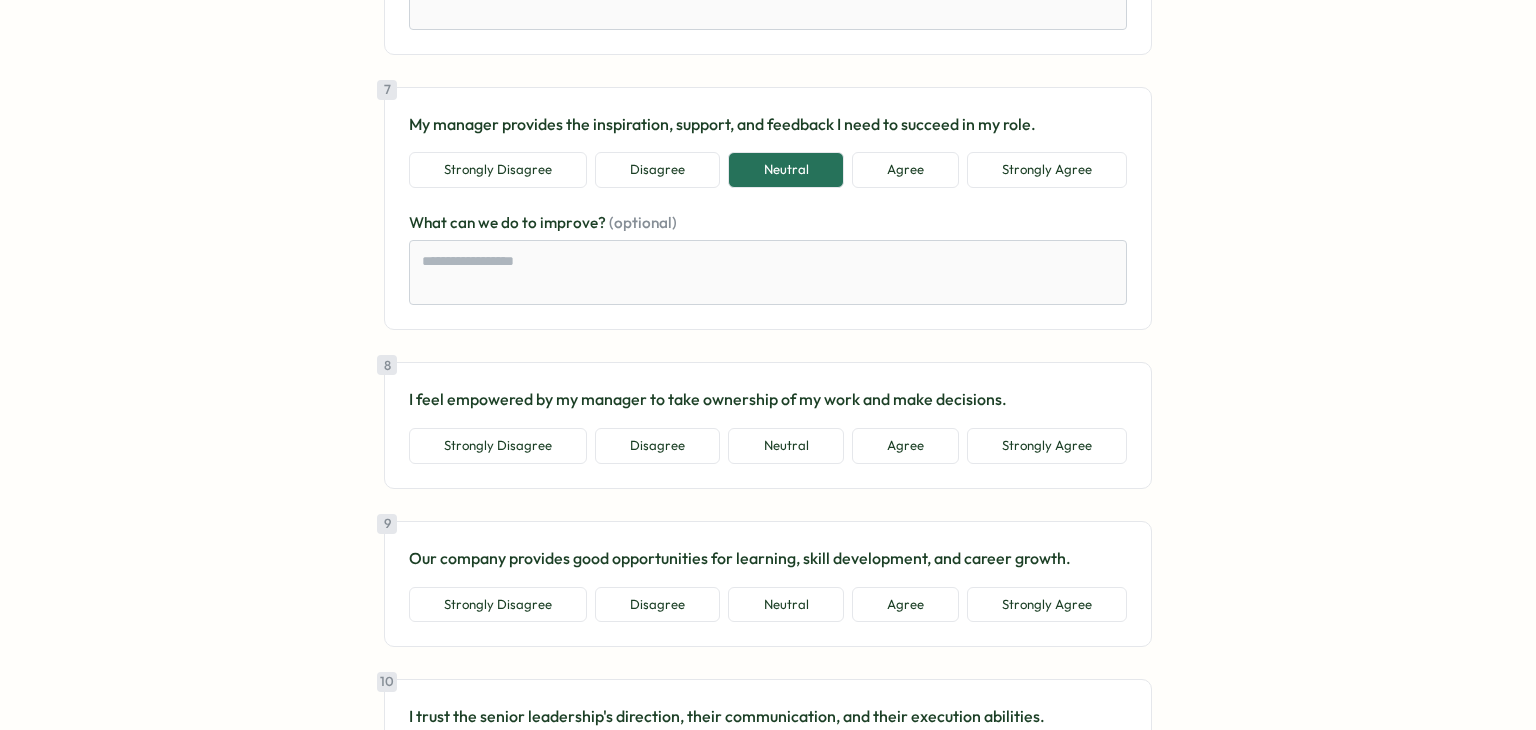 scroll, scrollTop: 1900, scrollLeft: 0, axis: vertical 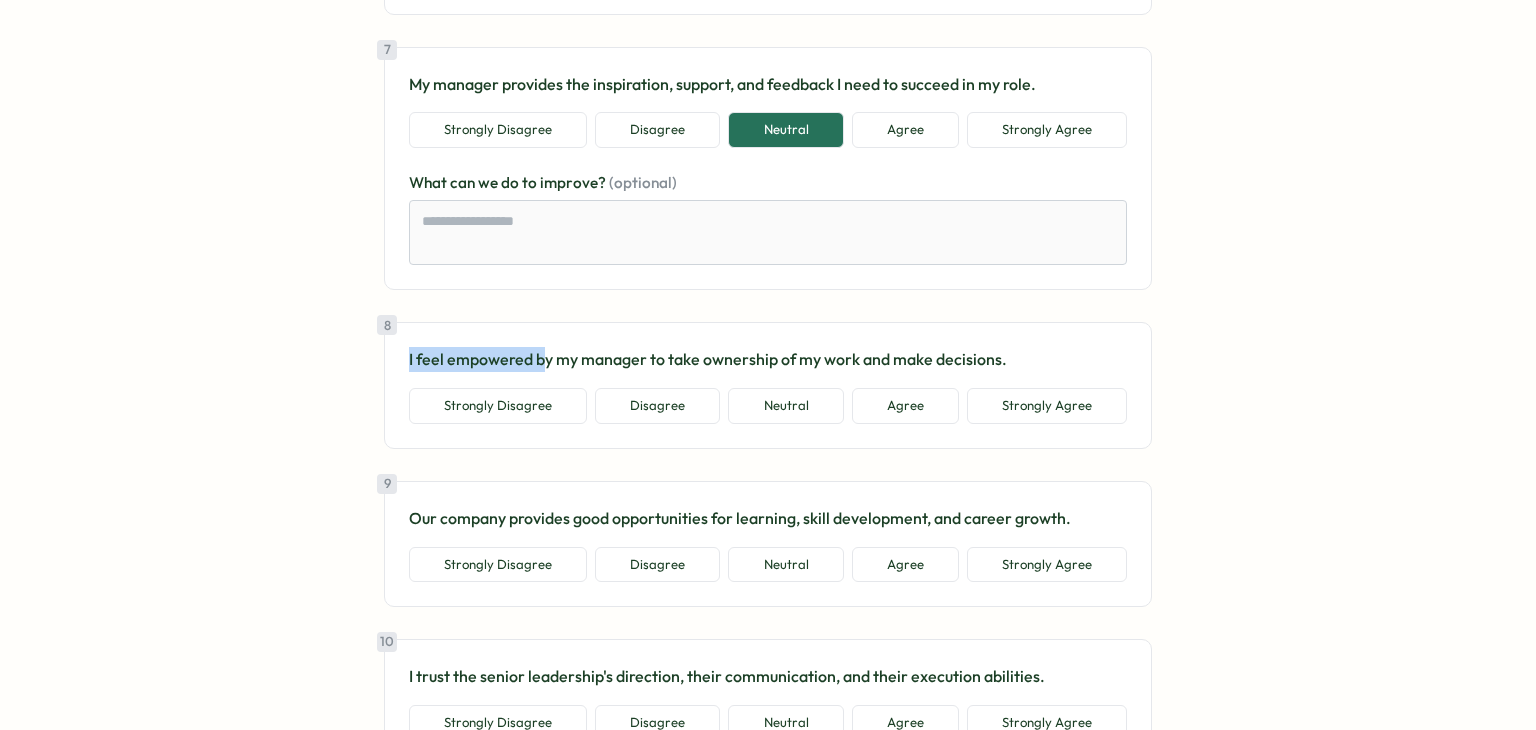 drag, startPoint x: 405, startPoint y: 353, endPoint x: 542, endPoint y: 349, distance: 137.05838 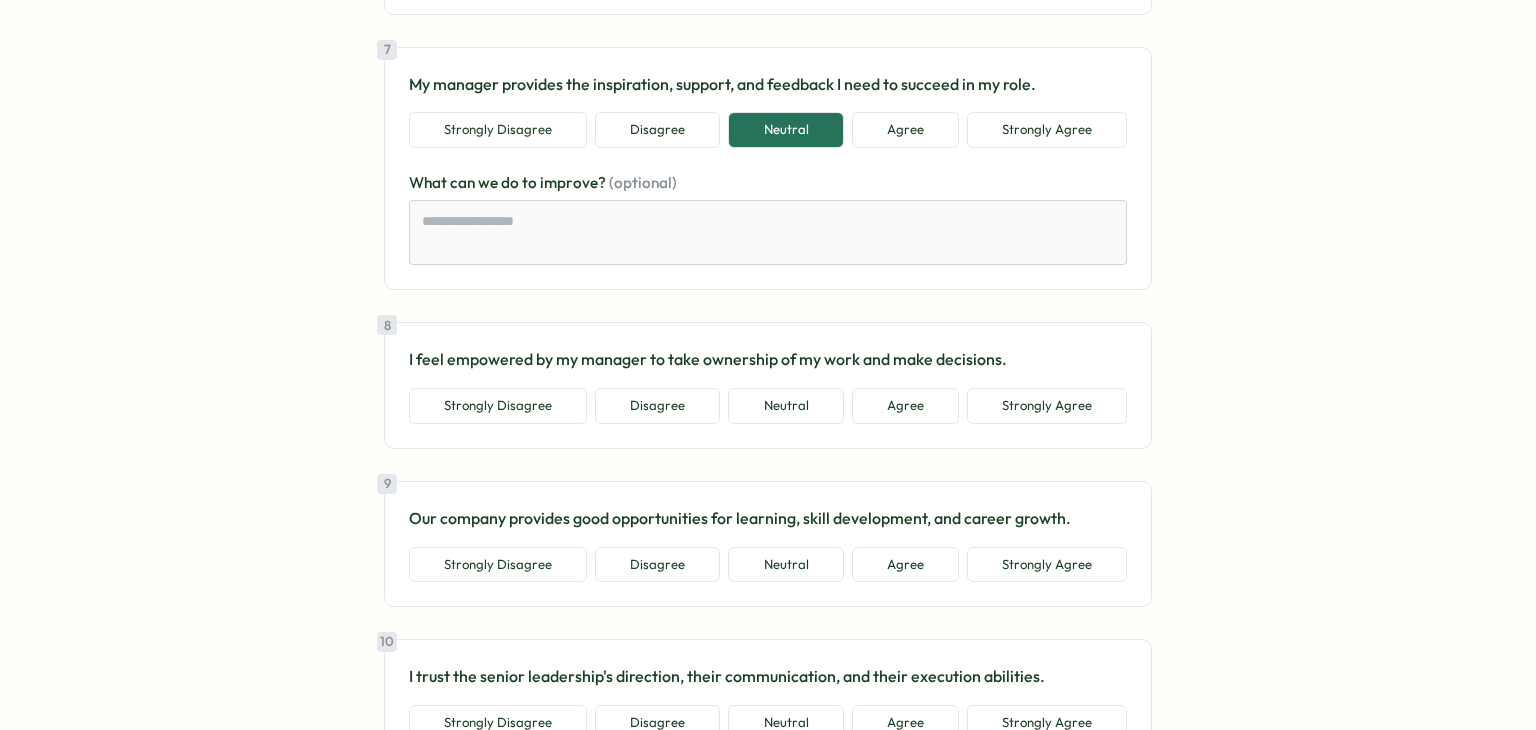 click on "I feel empowered by my manager to take ownership of my work and make decisions." at bounding box center (768, 359) 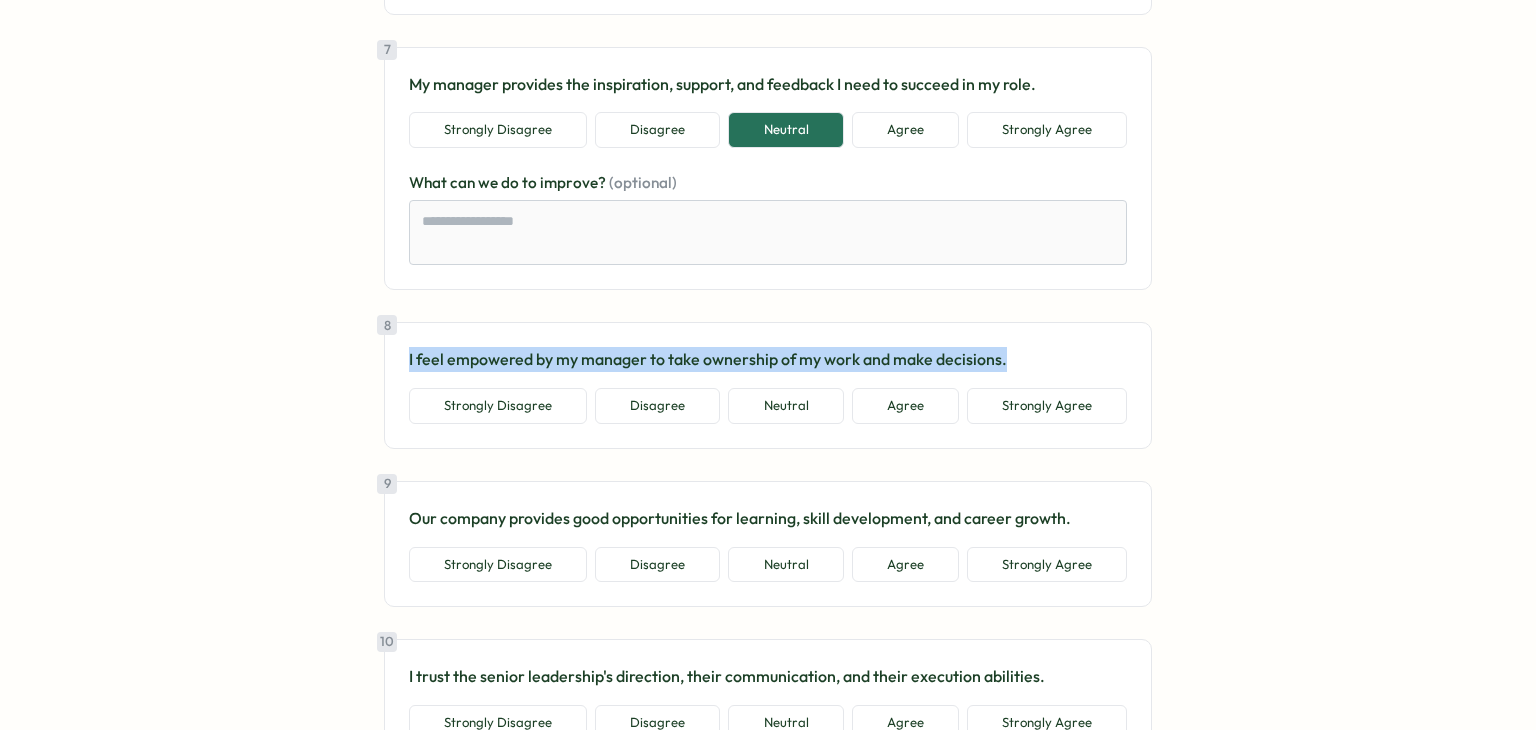 drag, startPoint x: 1030, startPoint y: 355, endPoint x: 400, endPoint y: 357, distance: 630.0032 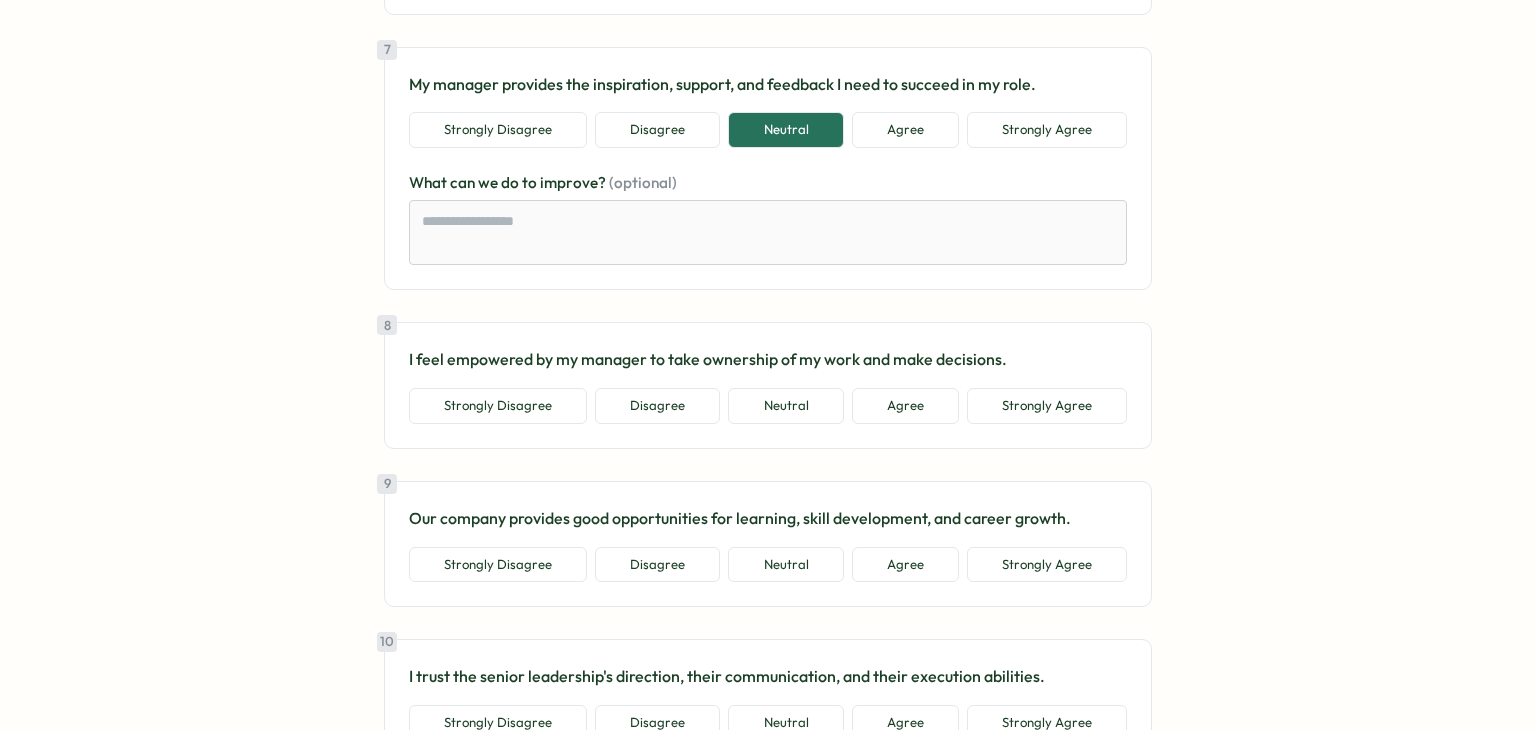 click on "I feel empowered by my manager to take ownership of my work and make decisions." at bounding box center [768, 359] 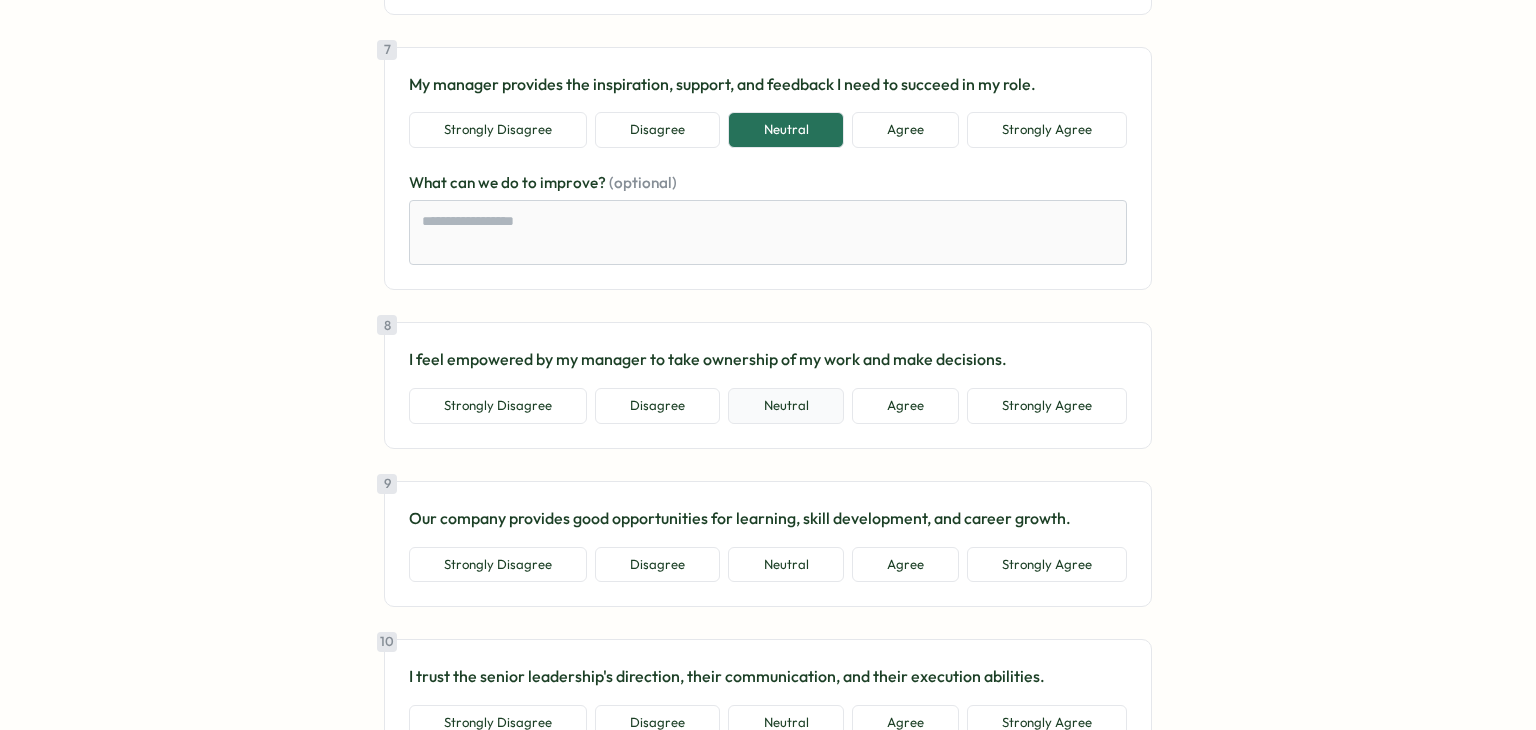 click on "Neutral" at bounding box center (785, 406) 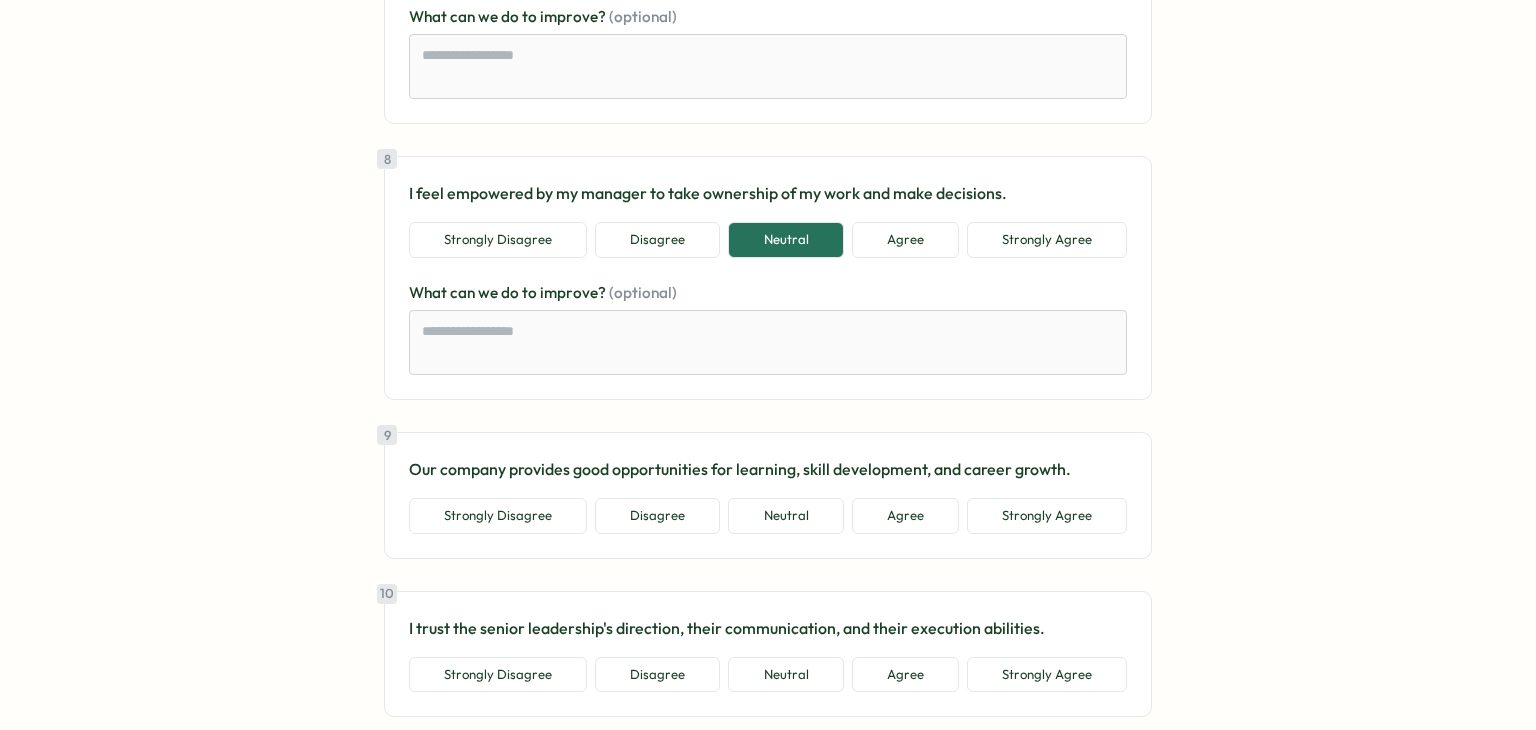 scroll, scrollTop: 2200, scrollLeft: 0, axis: vertical 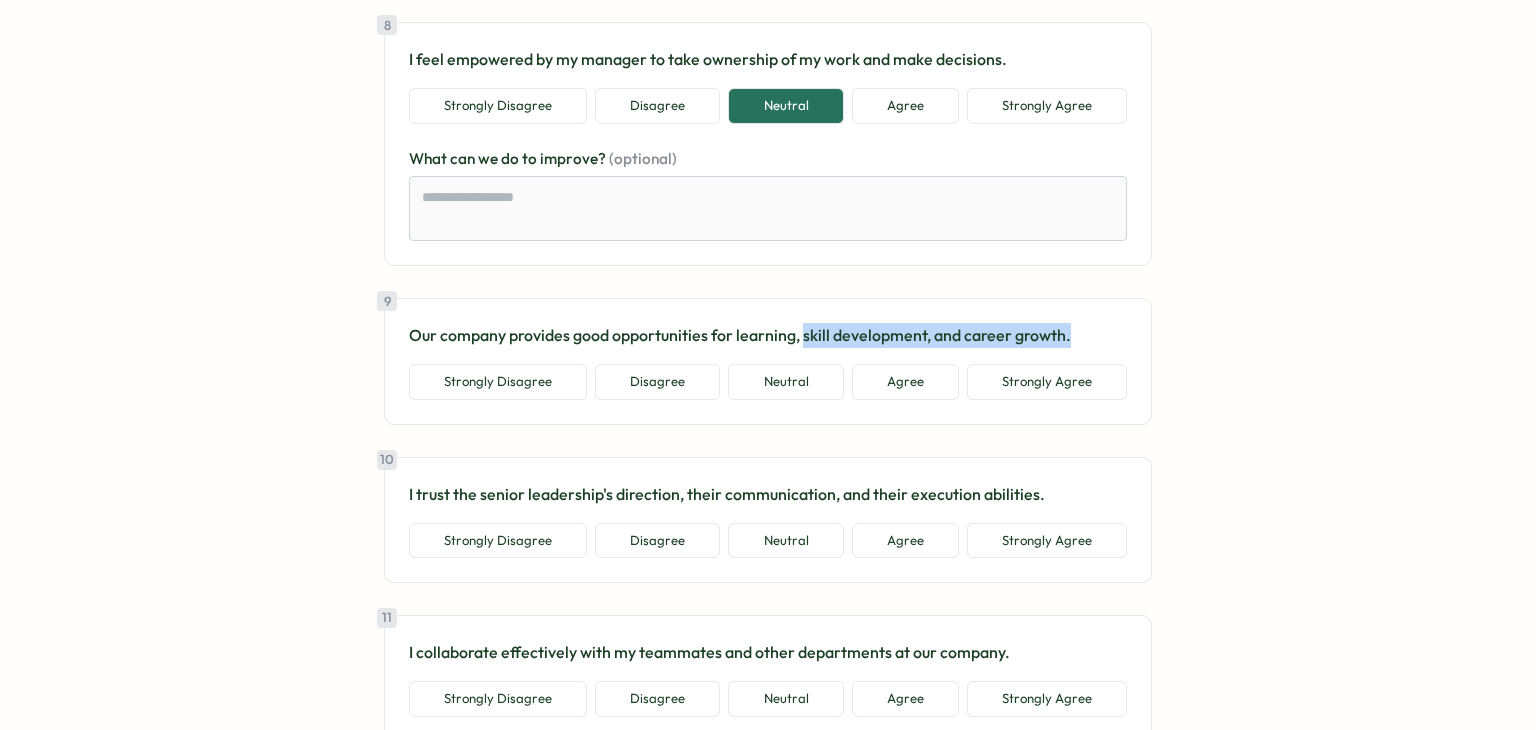 drag, startPoint x: 799, startPoint y: 321, endPoint x: 1063, endPoint y: 323, distance: 264.00757 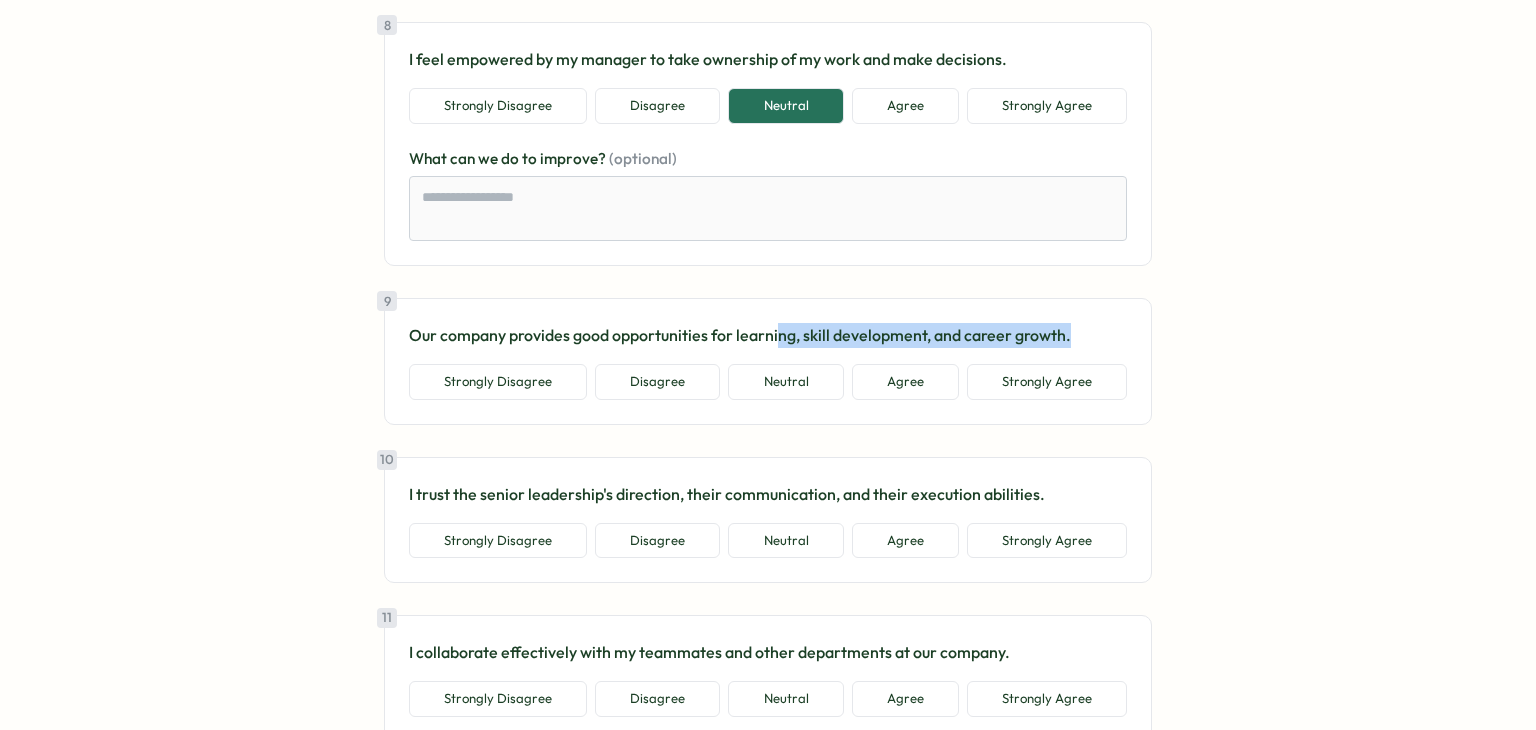 drag, startPoint x: 1071, startPoint y: 327, endPoint x: 773, endPoint y: 331, distance: 298.02686 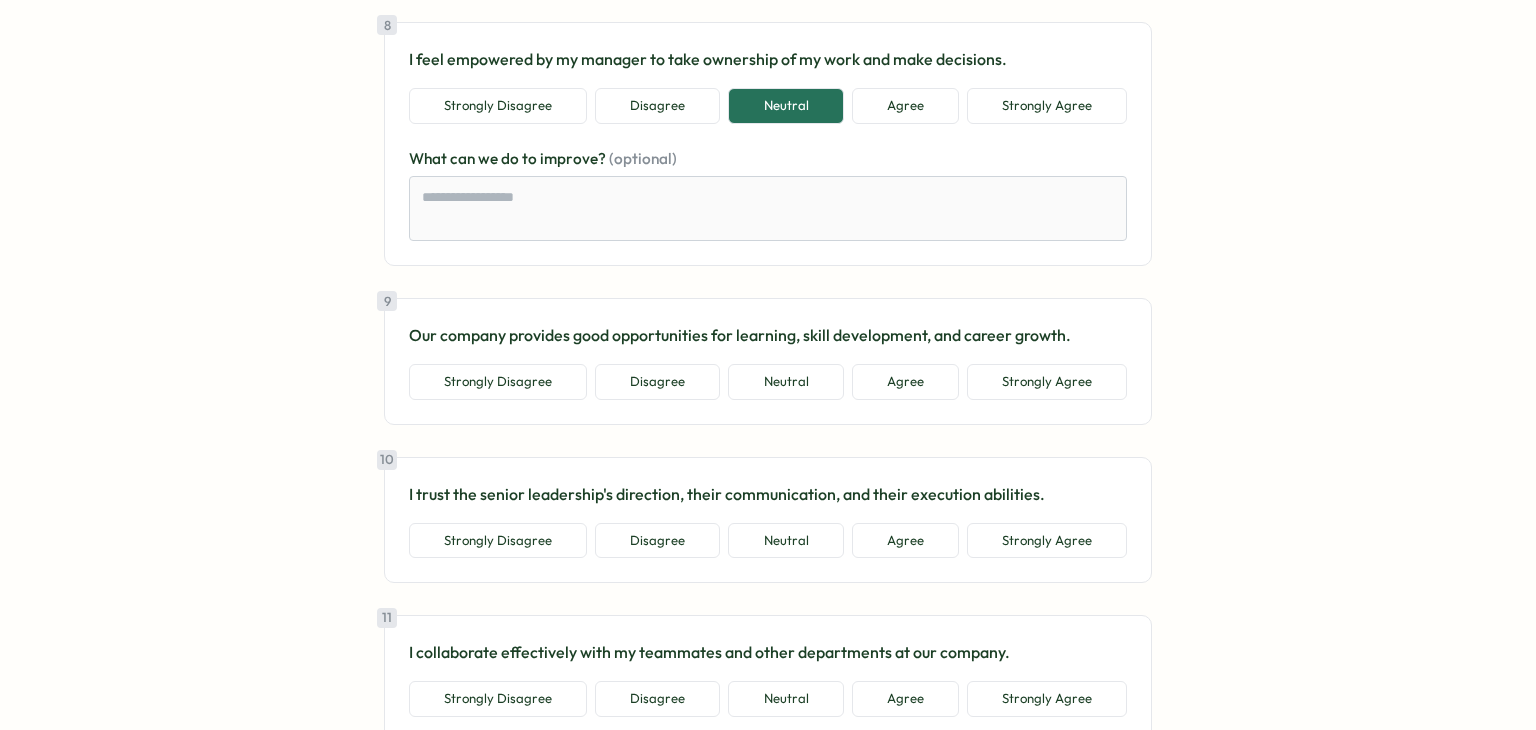 click on "Strongly Disagree Disagree Neutral Agree Strongly Agree" at bounding box center (768, 382) 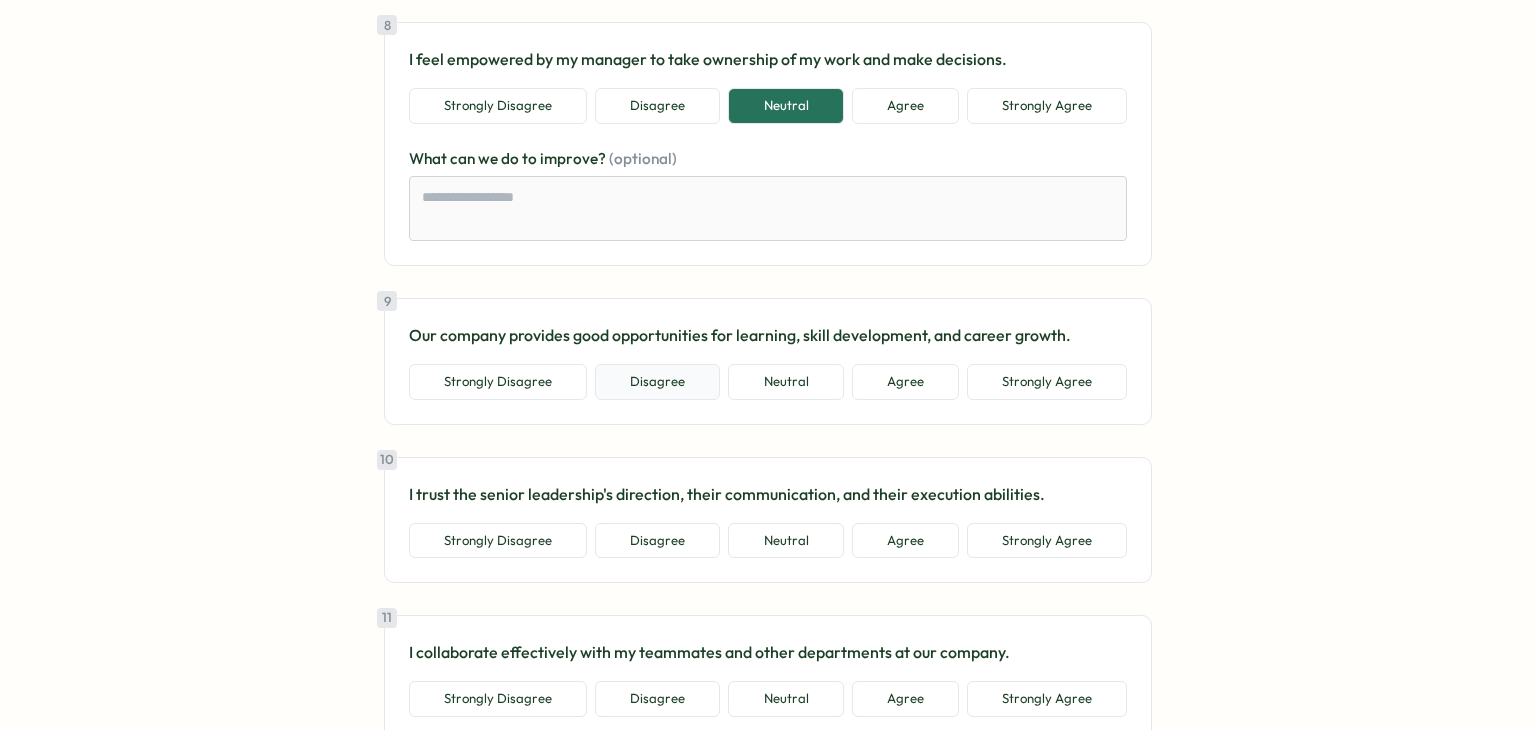click on "Disagree" at bounding box center (657, 382) 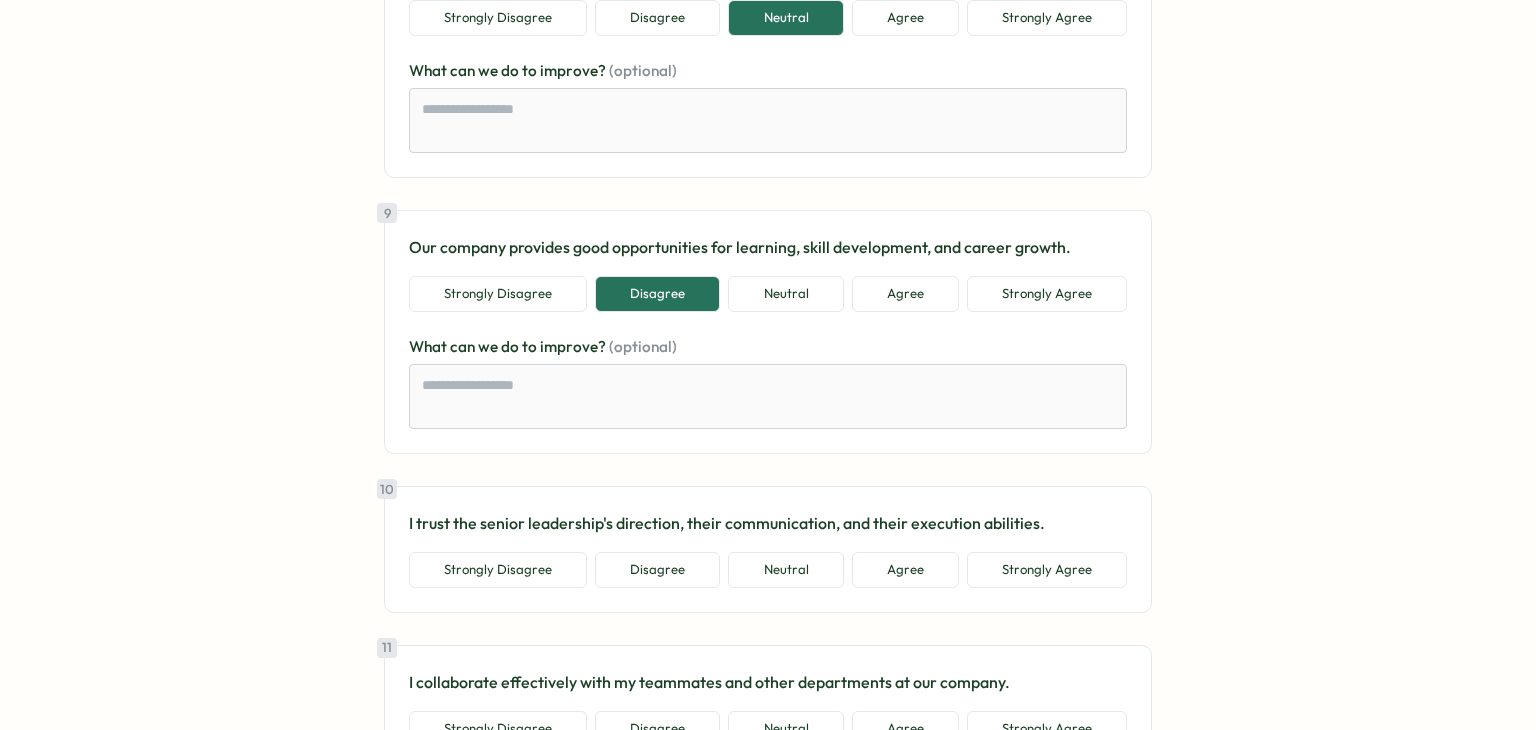 scroll, scrollTop: 2452, scrollLeft: 0, axis: vertical 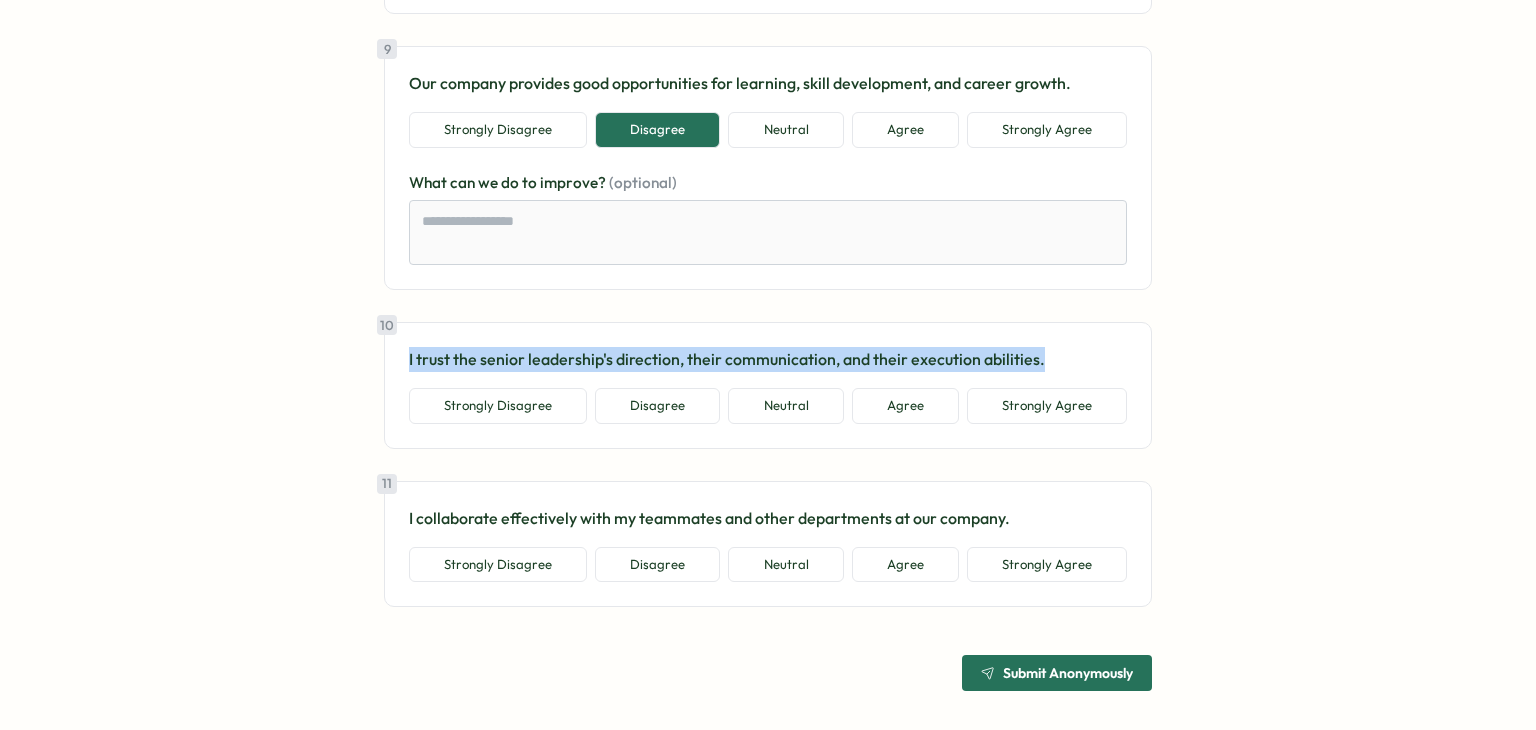 drag, startPoint x: 379, startPoint y: 349, endPoint x: 1087, endPoint y: 331, distance: 708.22876 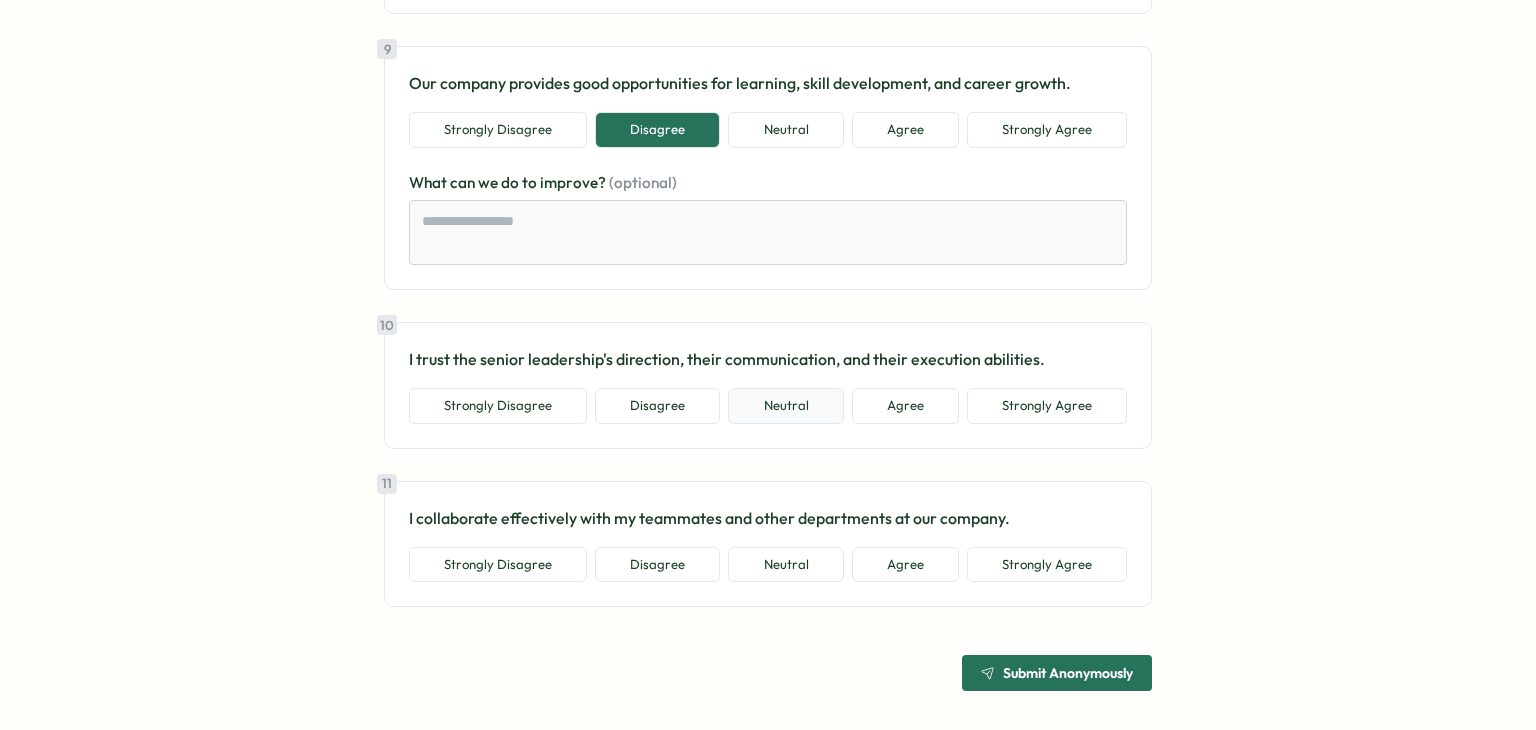 click on "Neutral" at bounding box center (785, 406) 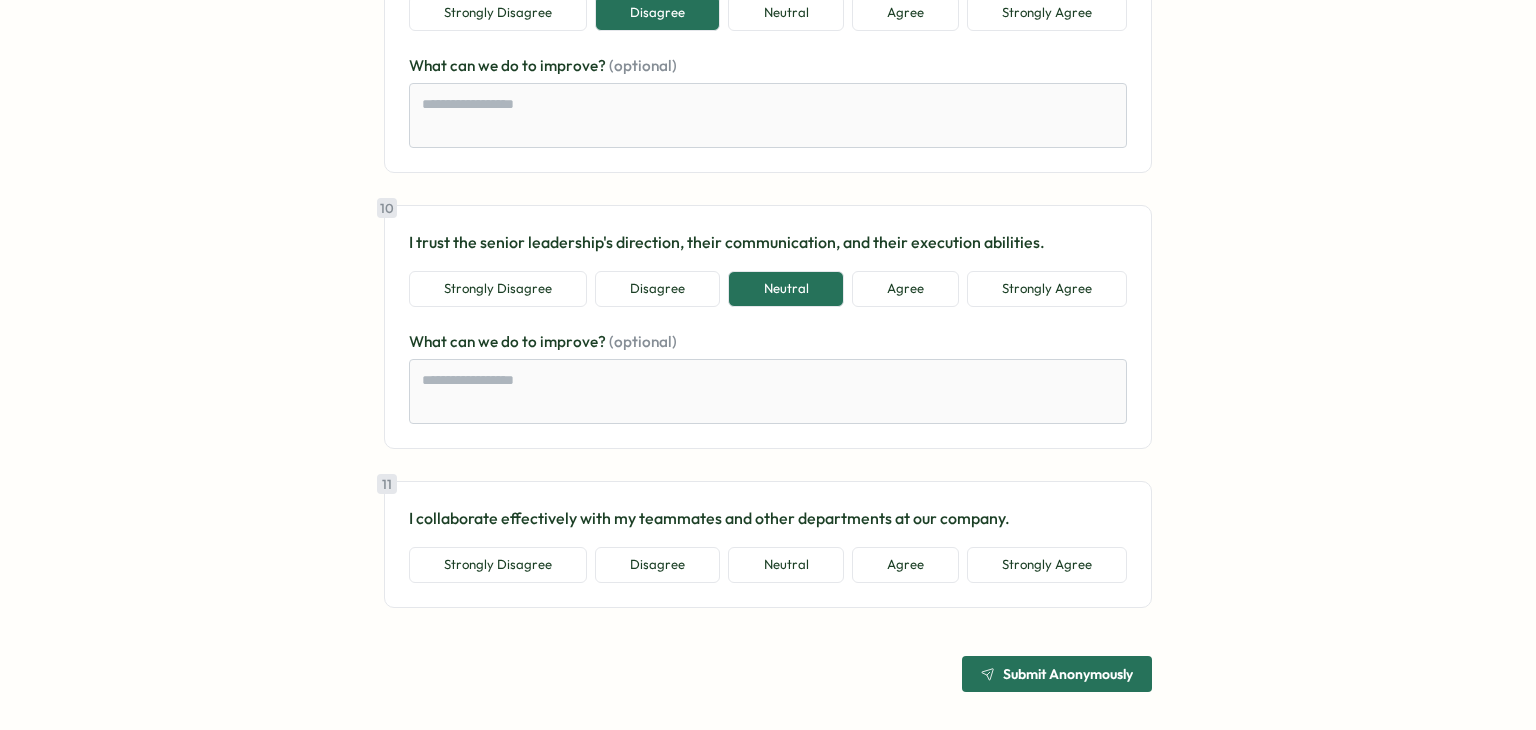 scroll, scrollTop: 2570, scrollLeft: 0, axis: vertical 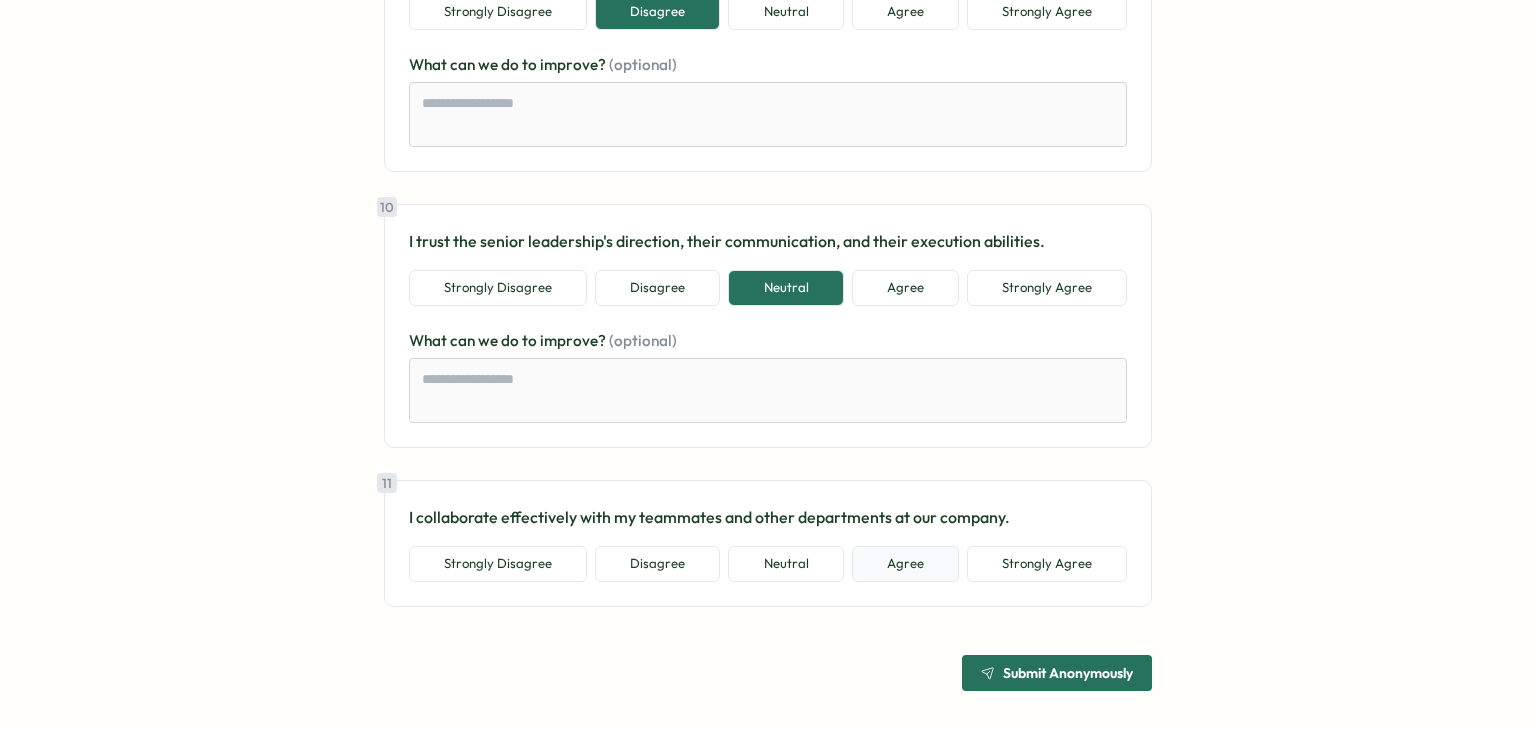click on "Agree" at bounding box center [905, 564] 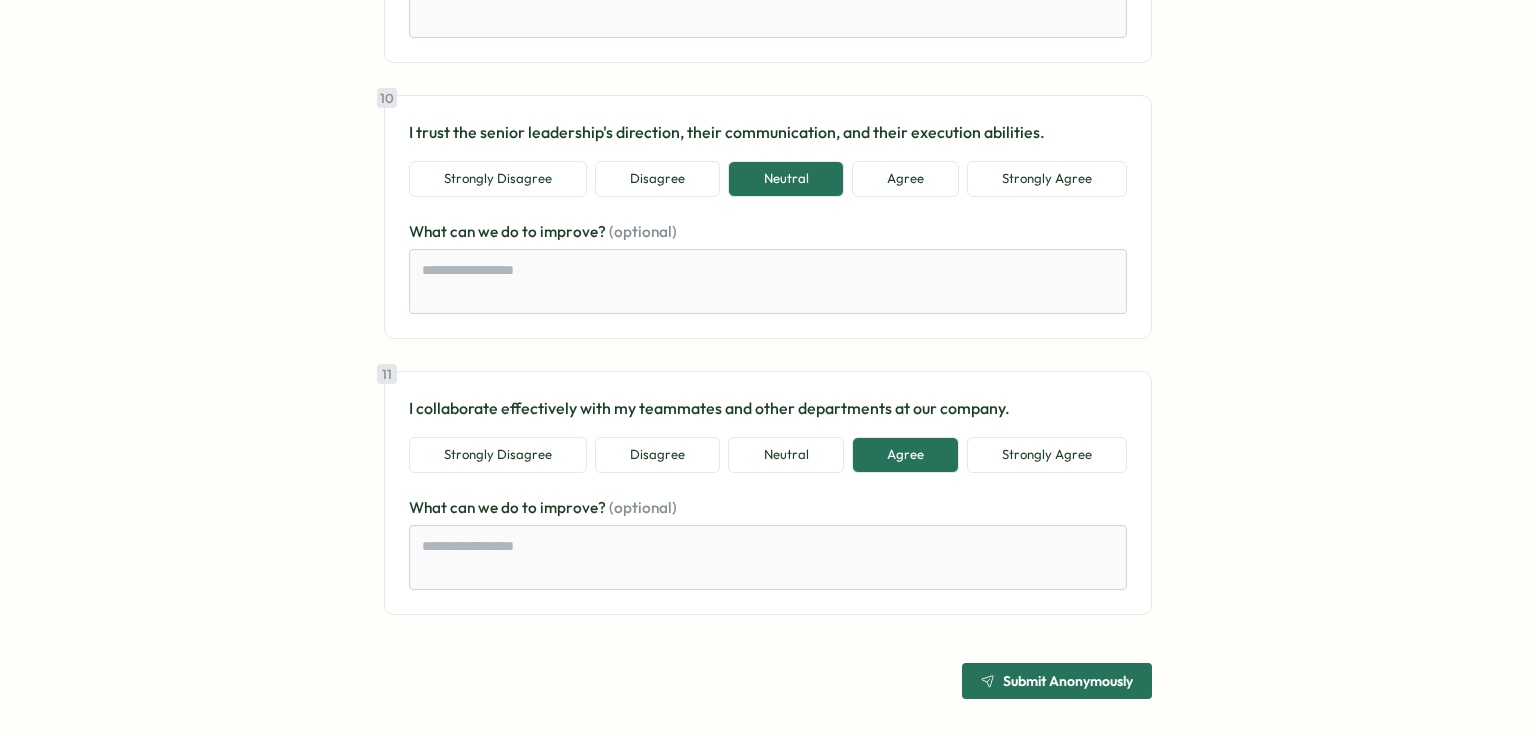 scroll, scrollTop: 2688, scrollLeft: 0, axis: vertical 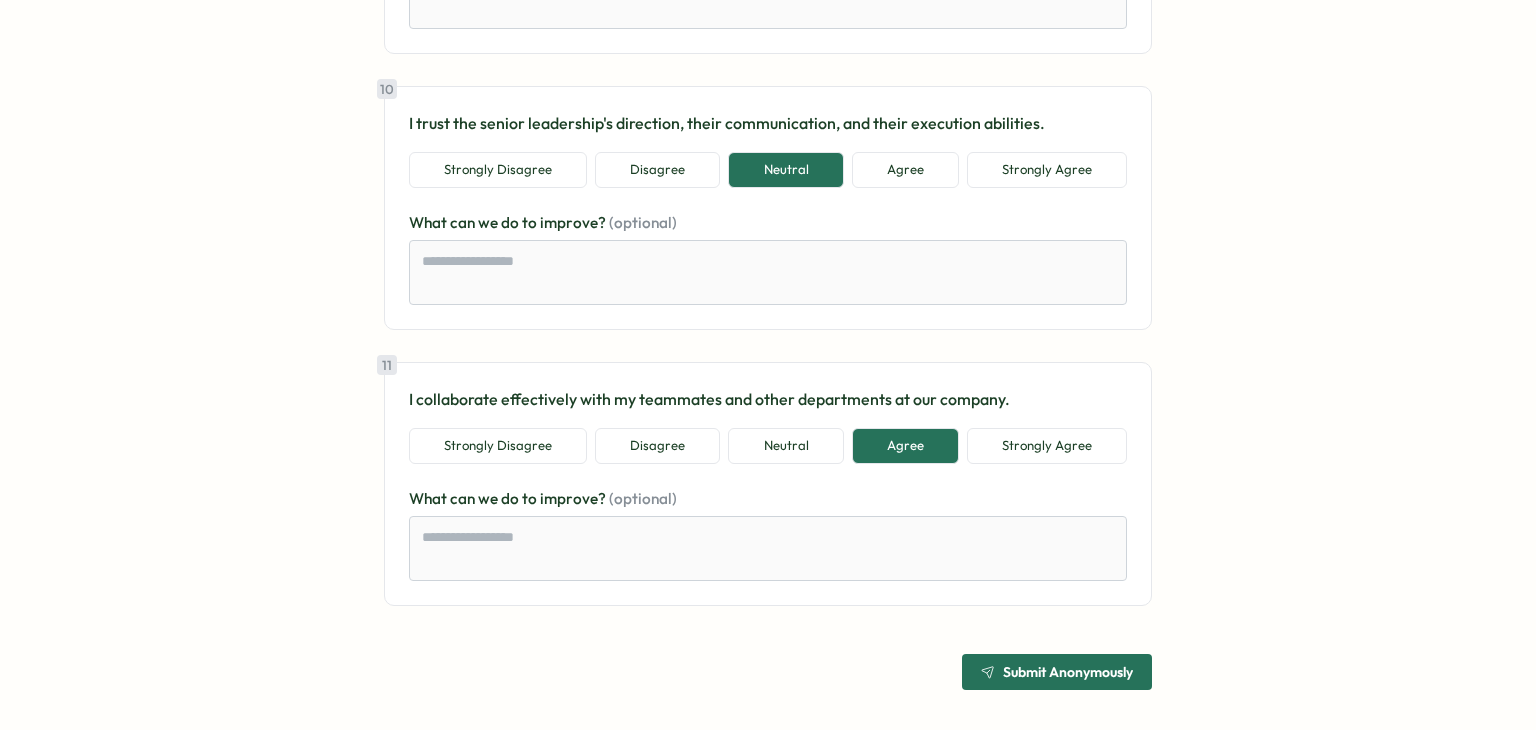 click 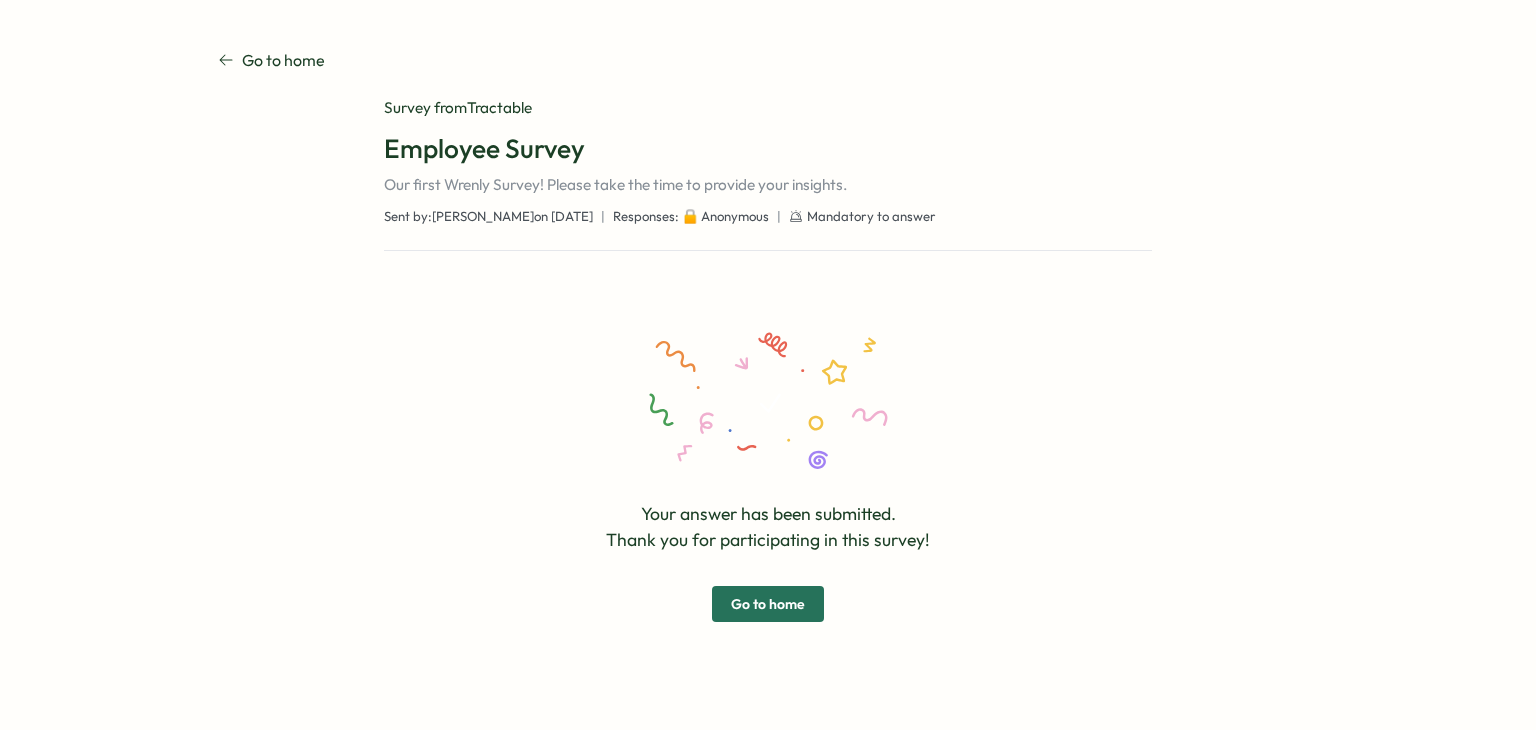 scroll, scrollTop: 0, scrollLeft: 0, axis: both 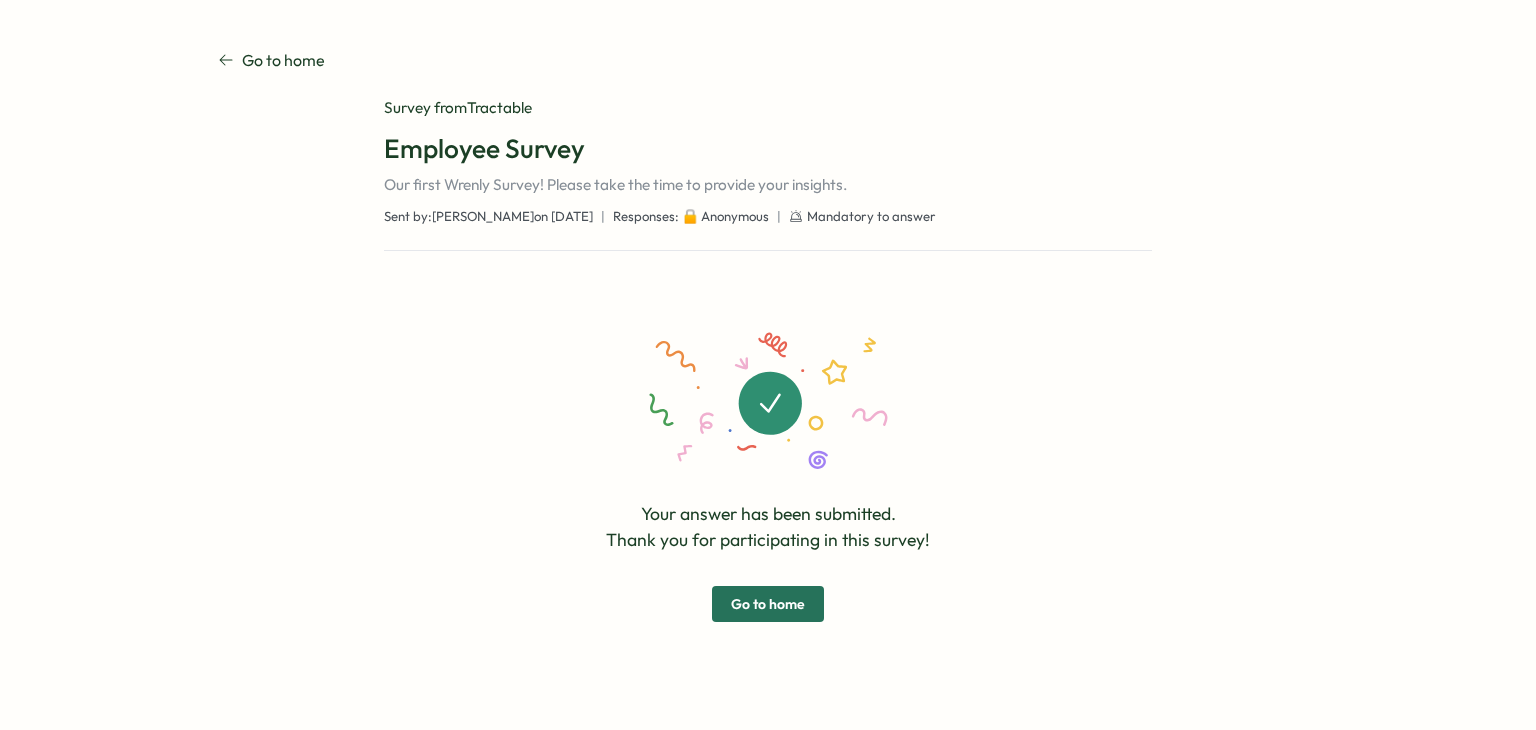 click on "Go to home" at bounding box center [768, 604] 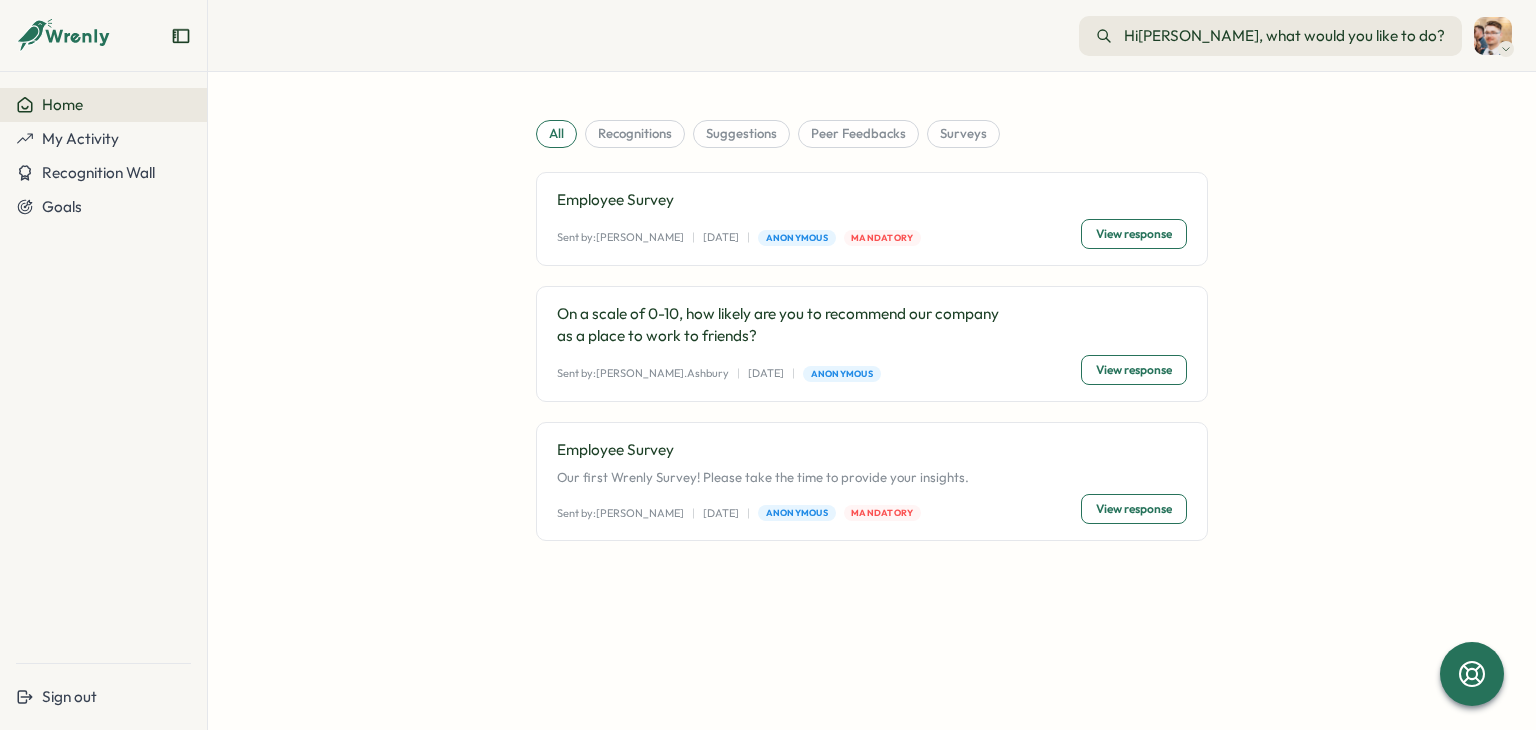 click on "View response" at bounding box center (1134, 370) 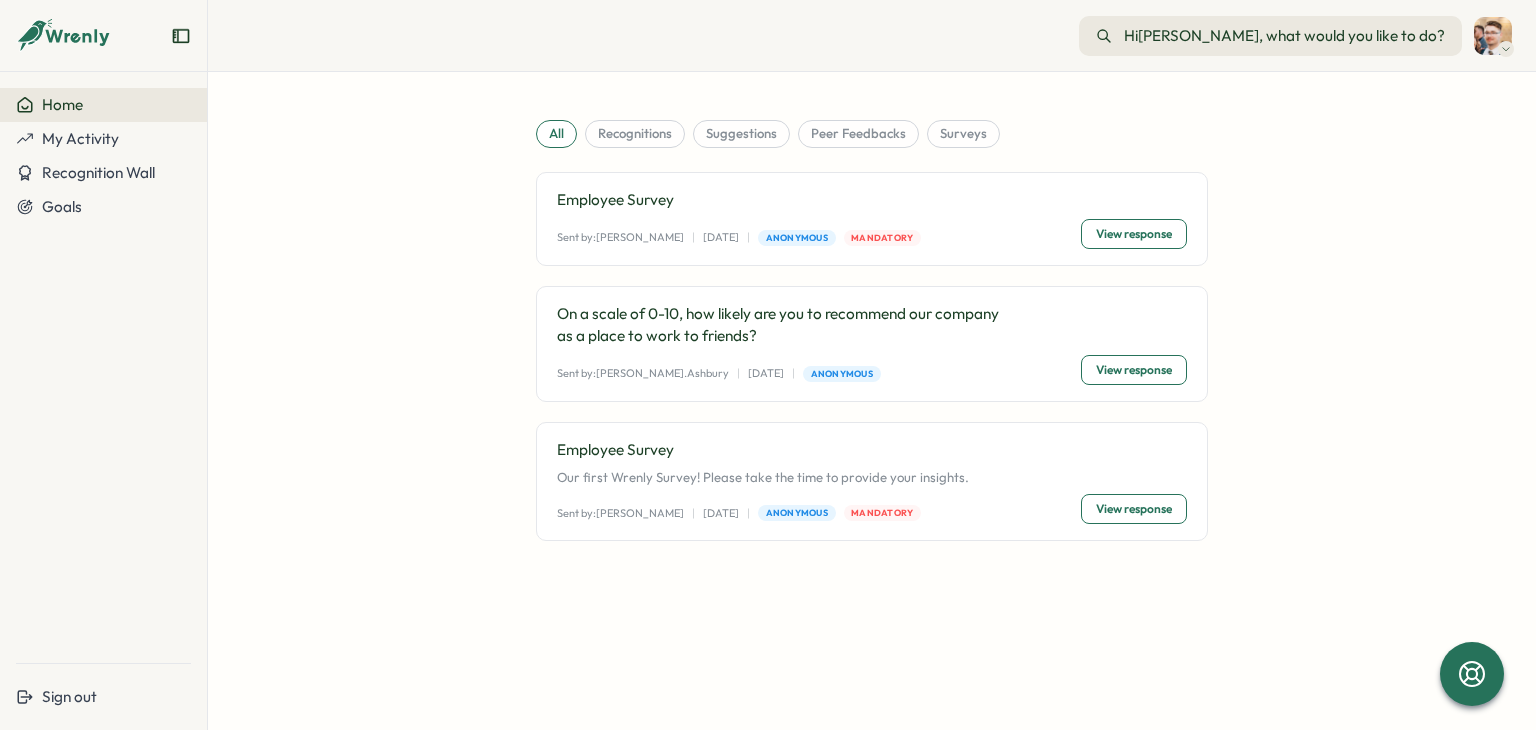 click on "Home" at bounding box center [103, 105] 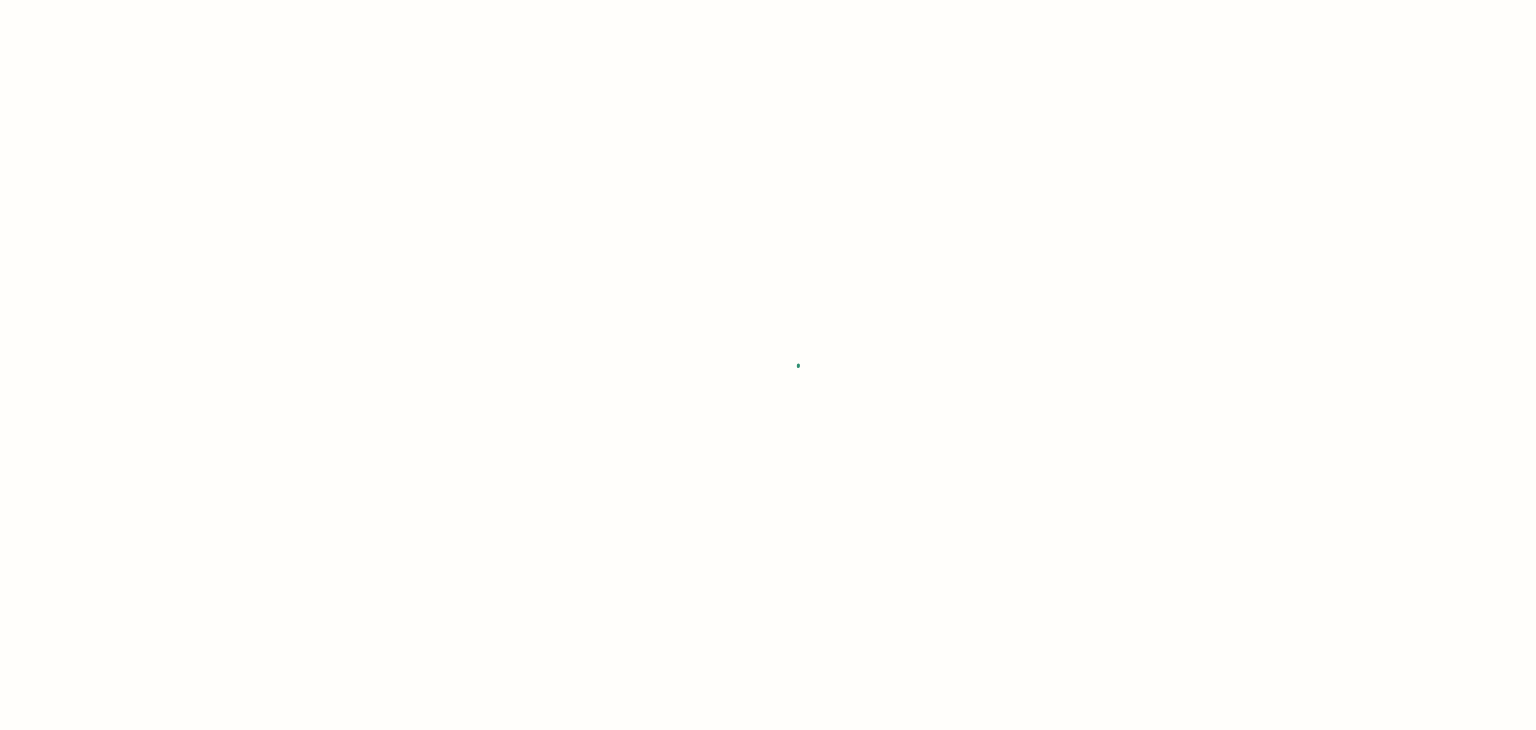 scroll, scrollTop: 0, scrollLeft: 0, axis: both 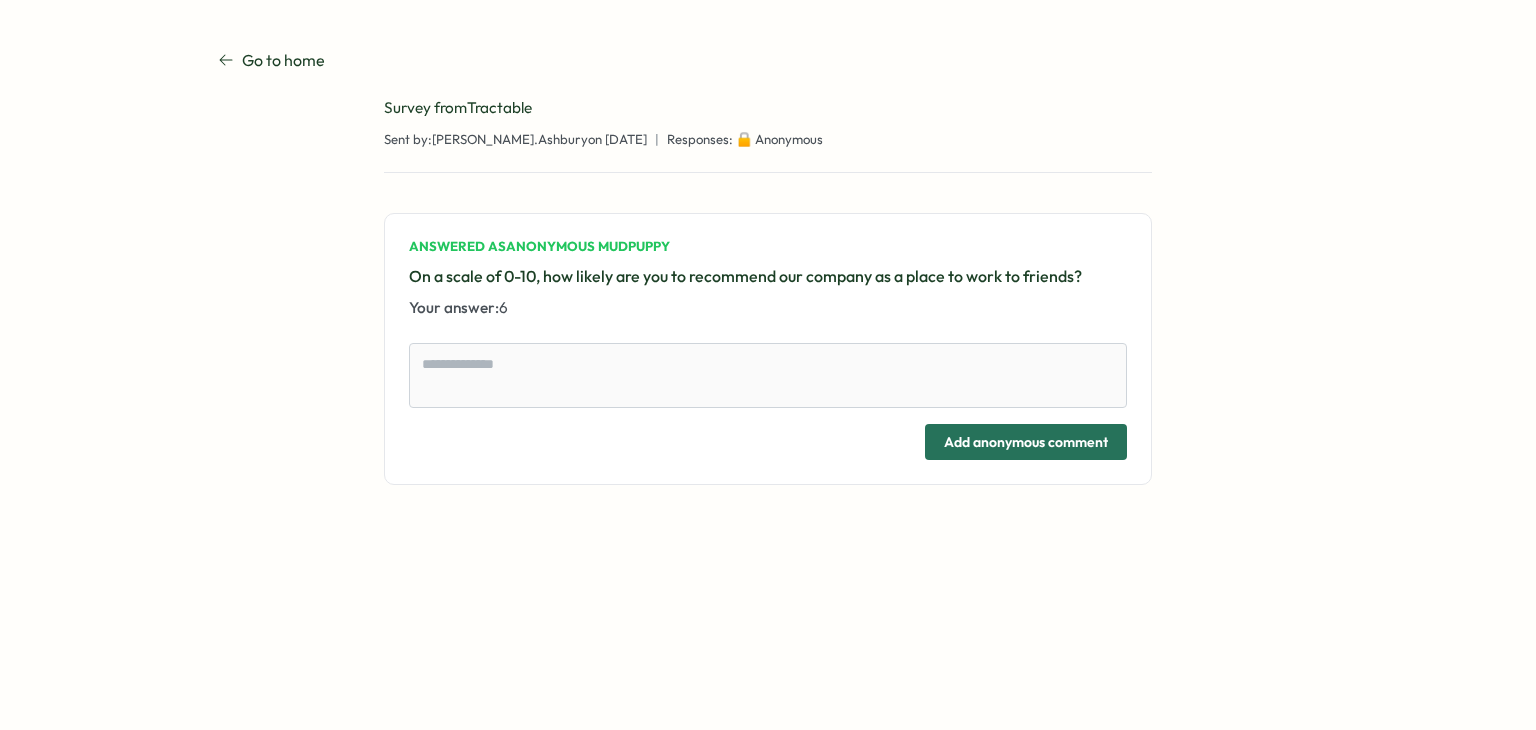 type on "*" 